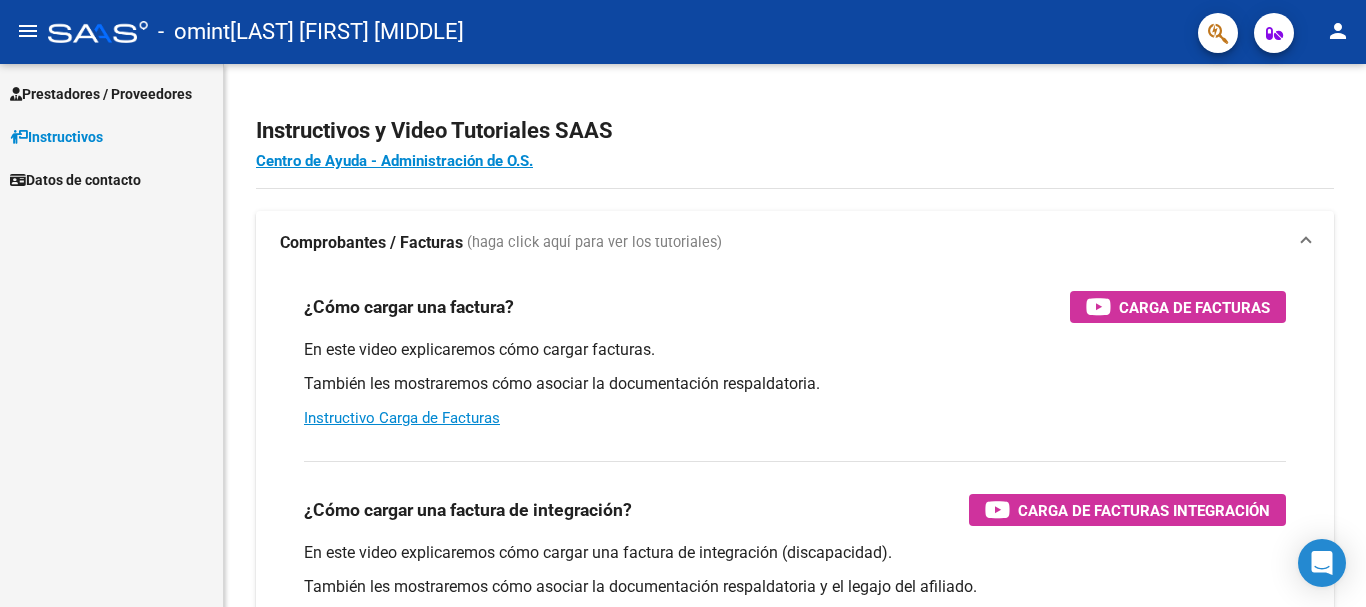 scroll, scrollTop: 0, scrollLeft: 0, axis: both 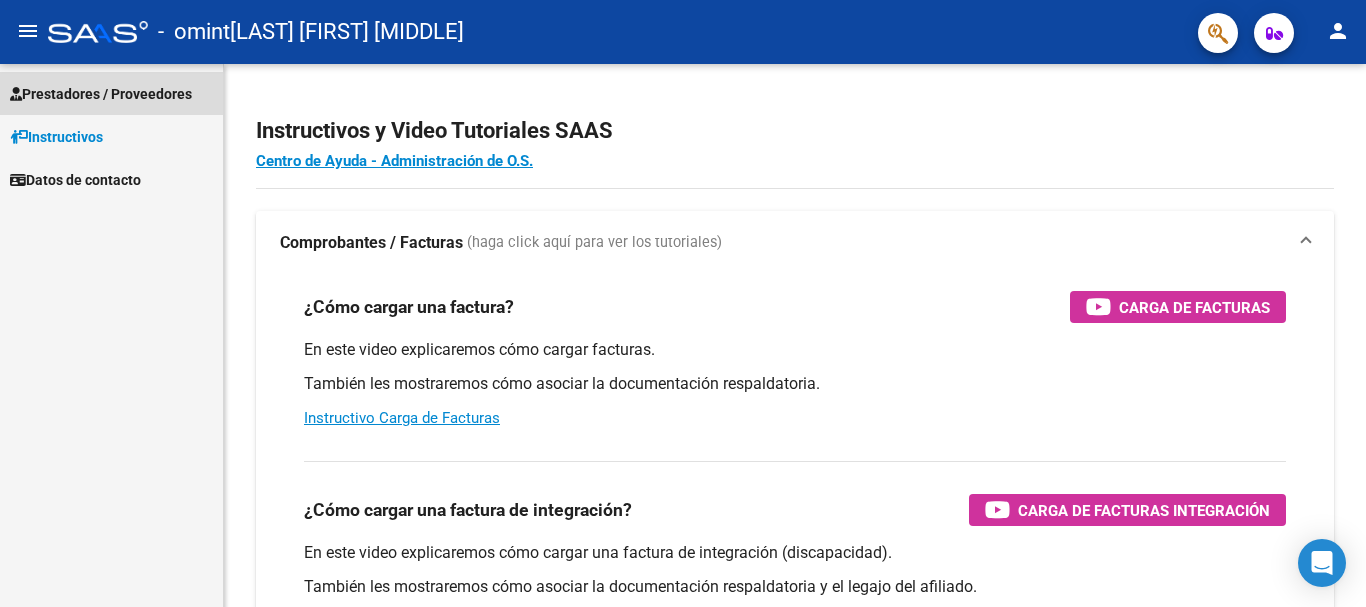 click on "Prestadores / Proveedores" at bounding box center [101, 94] 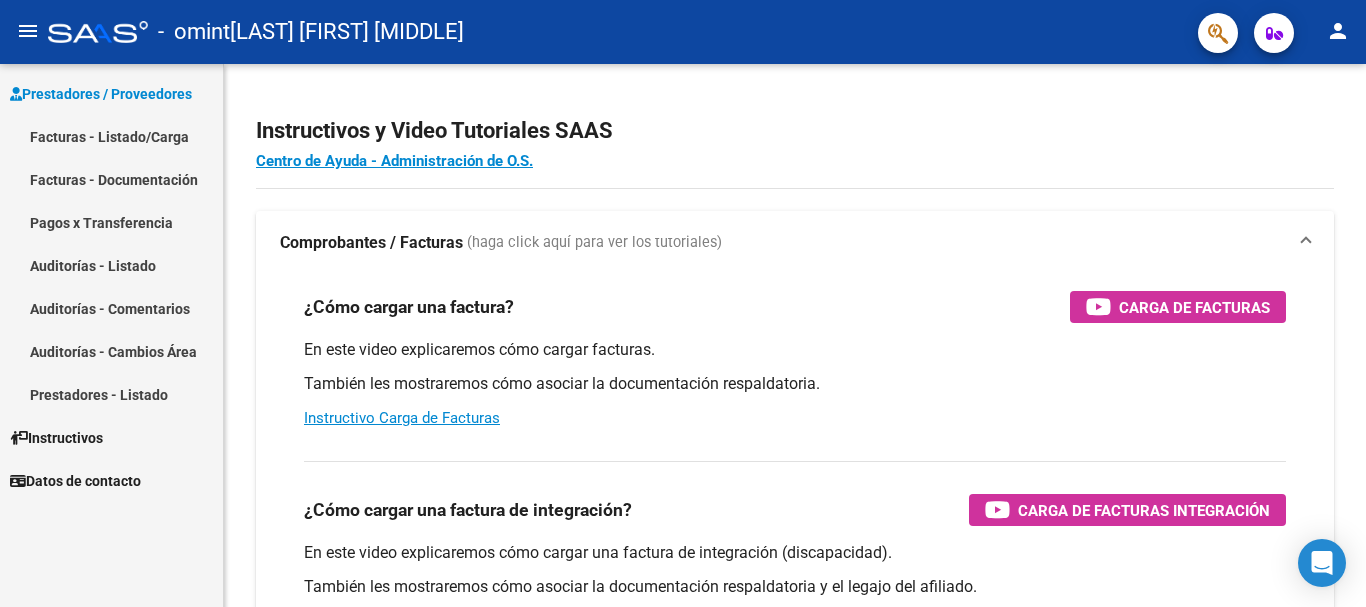 click on "Facturas - Listado/Carga" at bounding box center [111, 136] 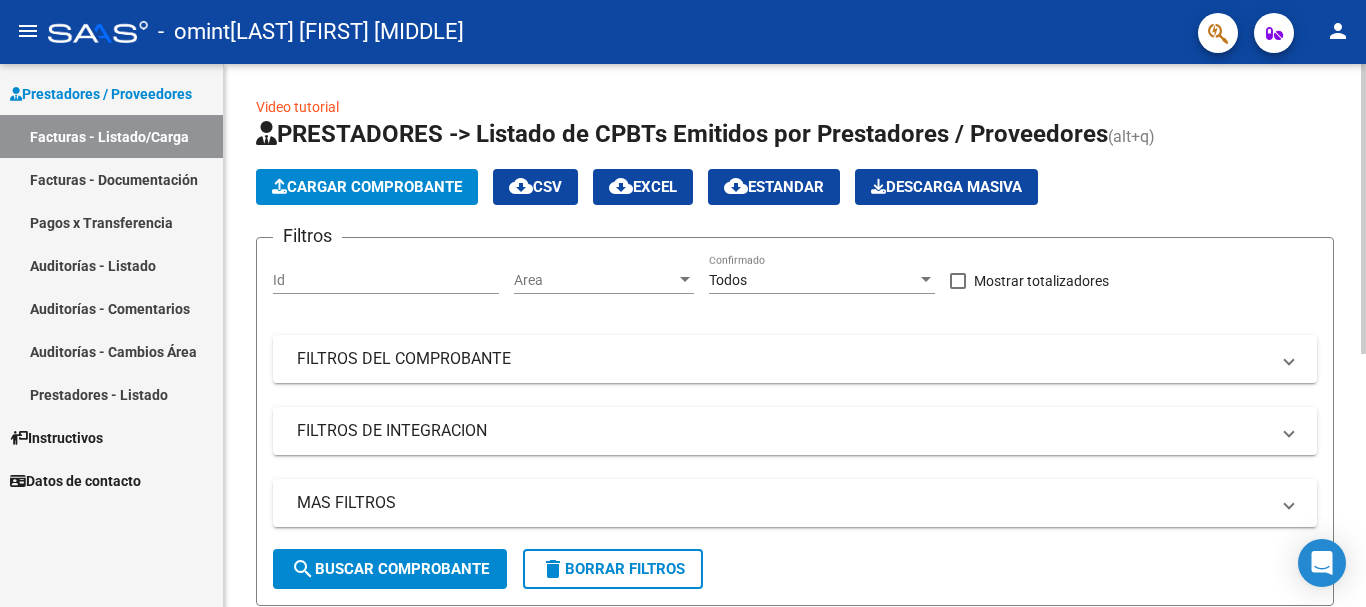 scroll, scrollTop: 475, scrollLeft: 0, axis: vertical 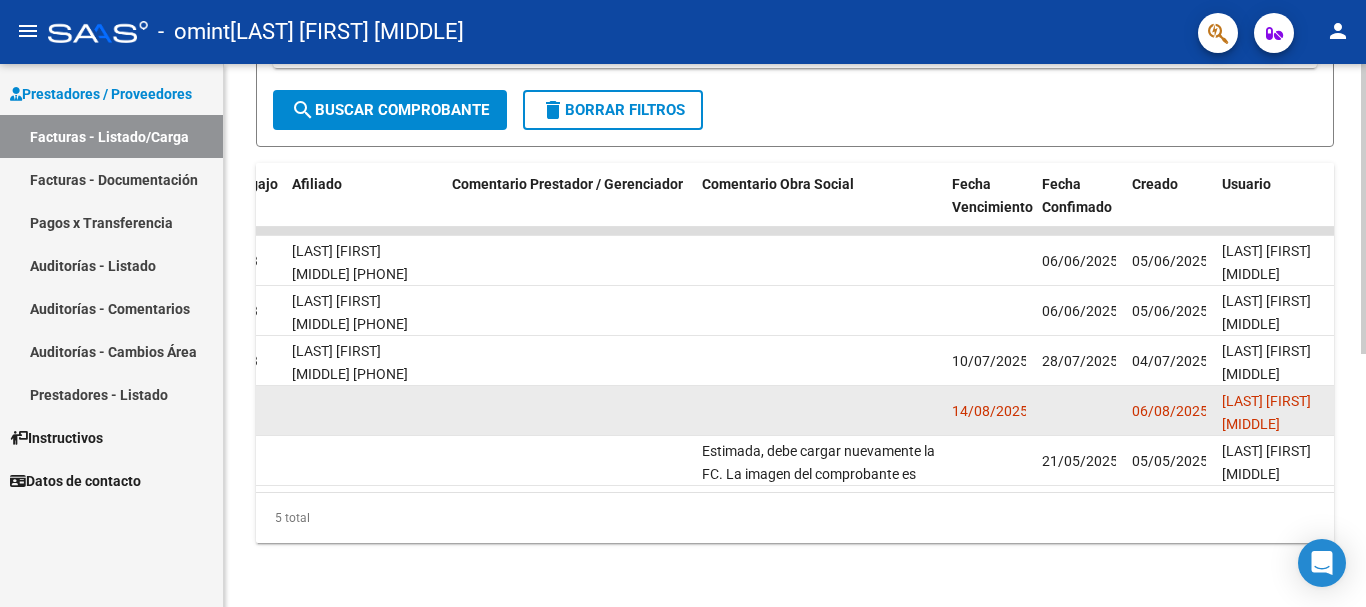 drag, startPoint x: 833, startPoint y: 387, endPoint x: 1136, endPoint y: 399, distance: 303.23752 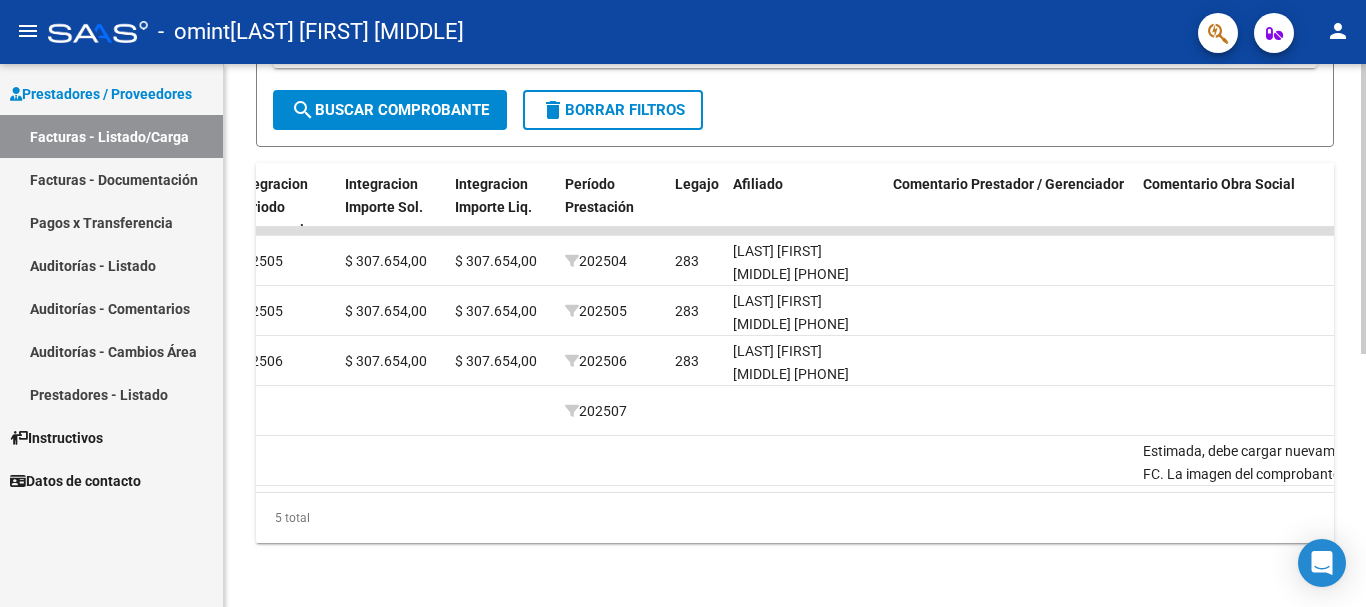 scroll, scrollTop: 0, scrollLeft: 2293, axis: horizontal 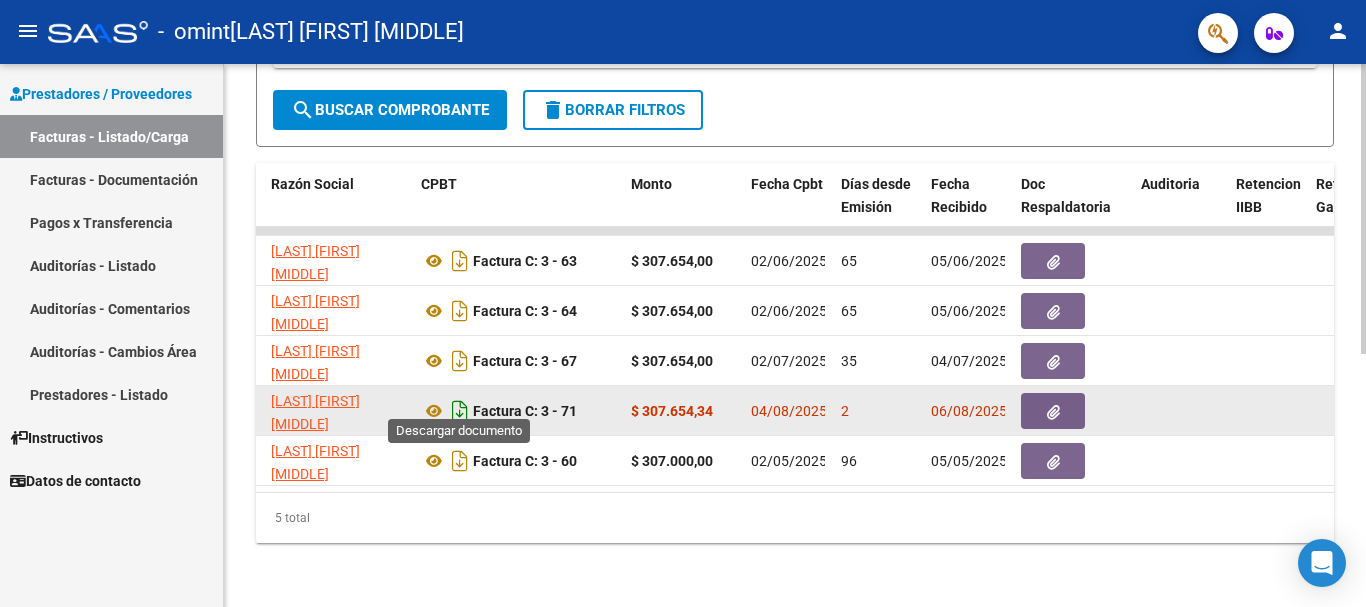 click 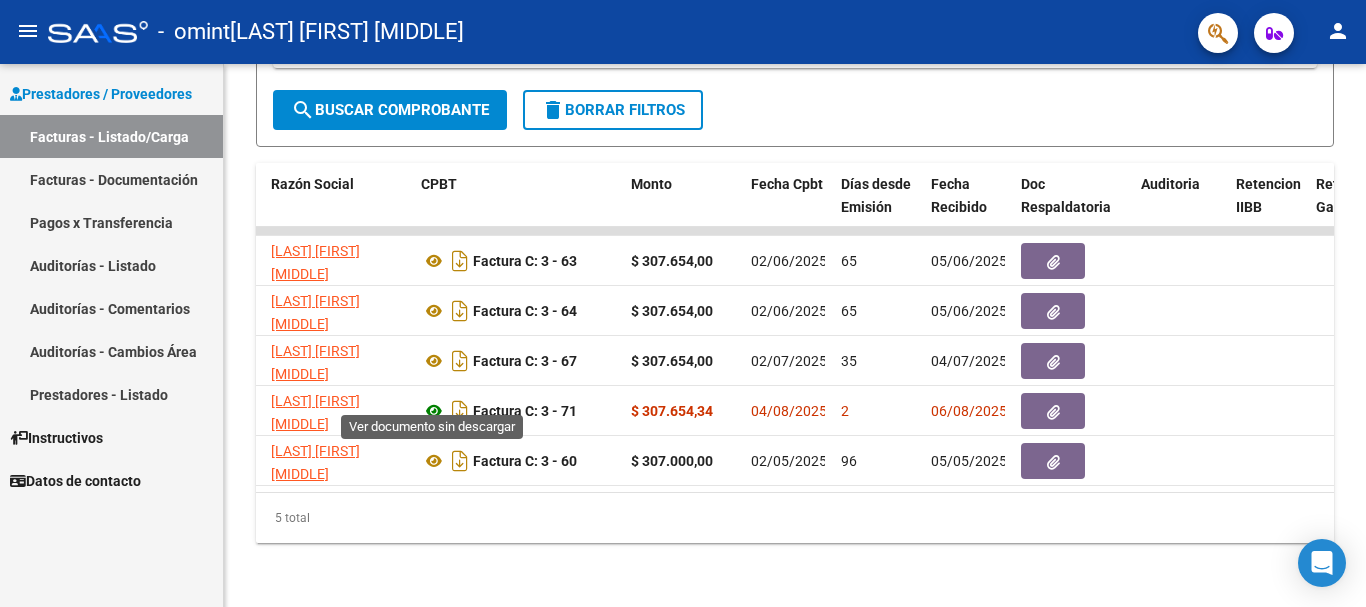 click 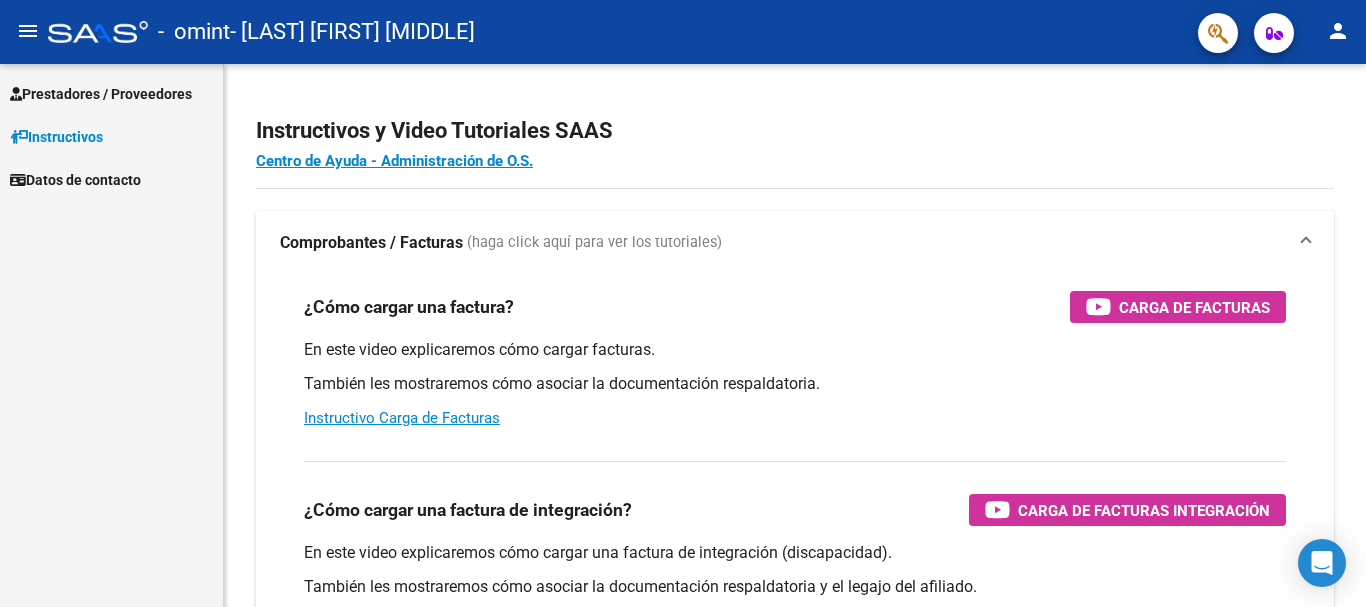 scroll, scrollTop: 0, scrollLeft: 0, axis: both 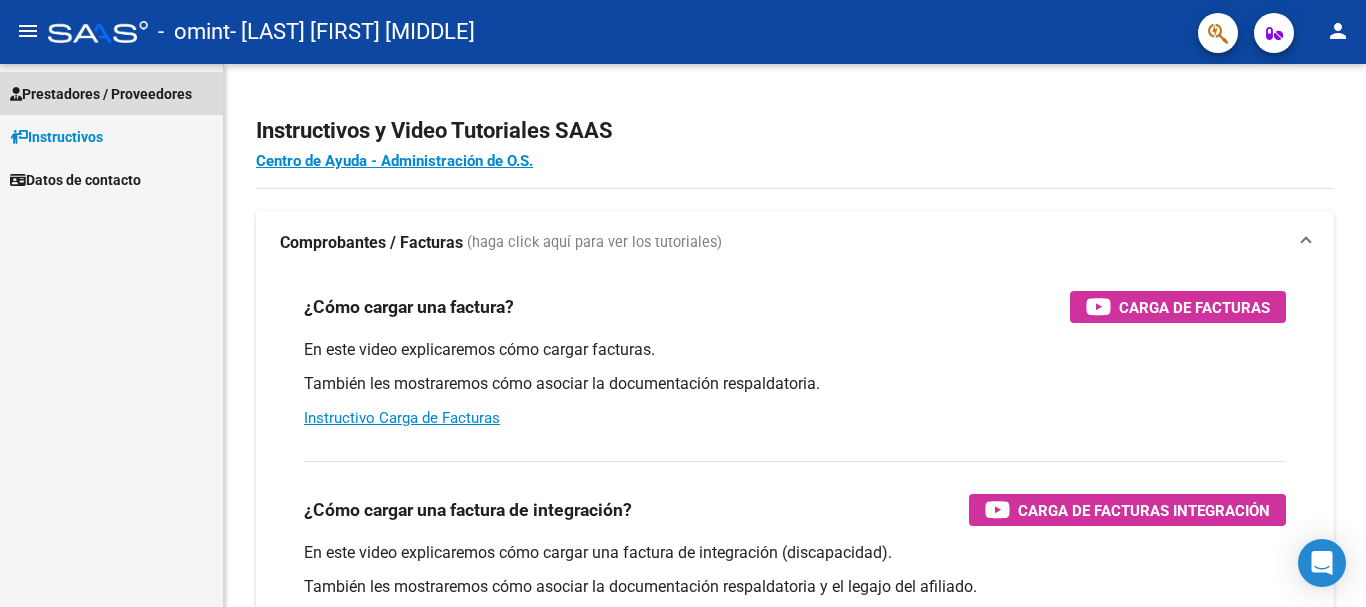 click on "Prestadores / Proveedores" at bounding box center [101, 94] 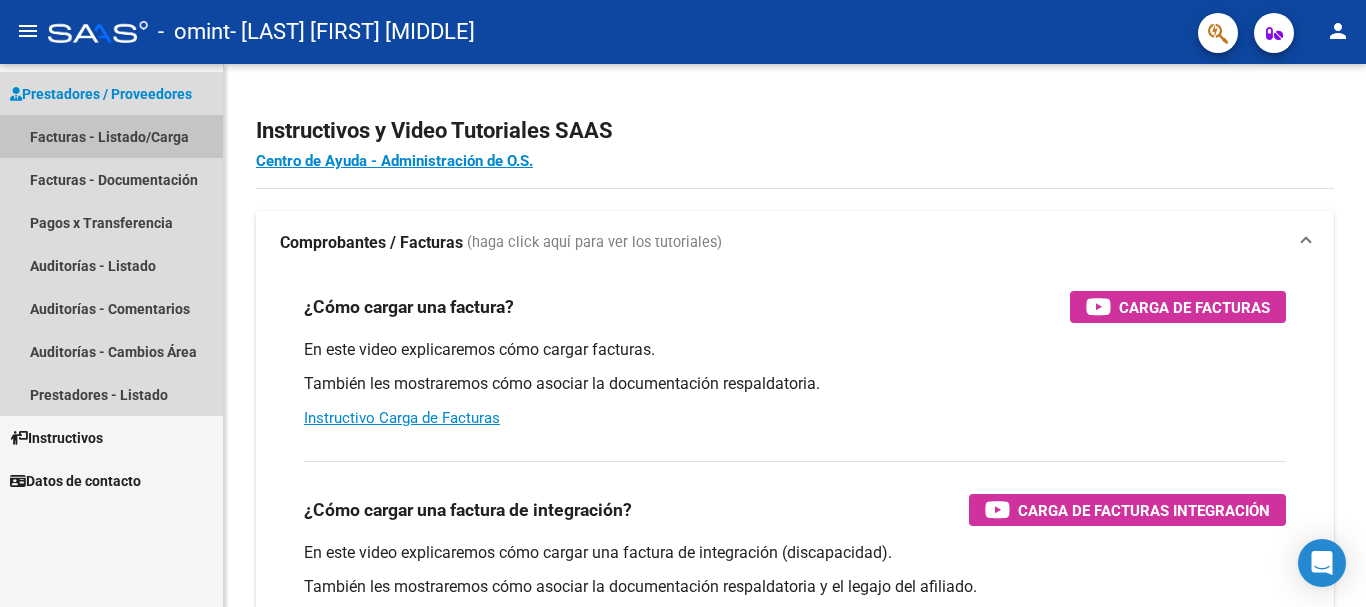 click on "Facturas - Listado/Carga" at bounding box center (111, 136) 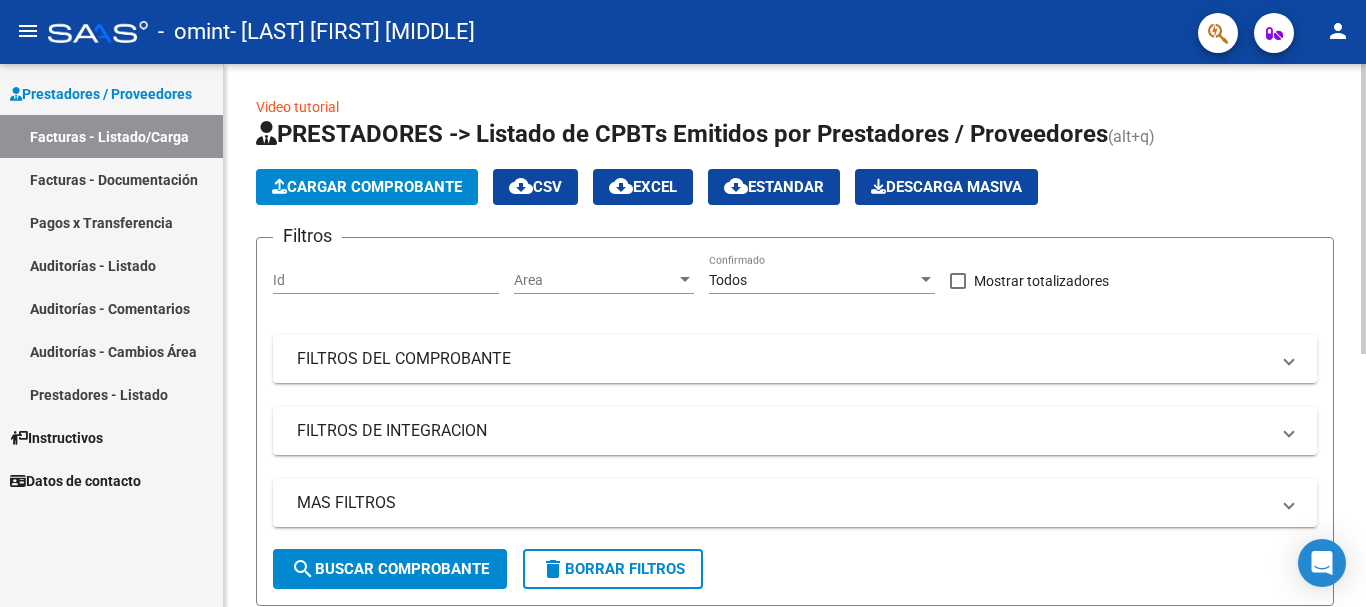 scroll, scrollTop: 475, scrollLeft: 0, axis: vertical 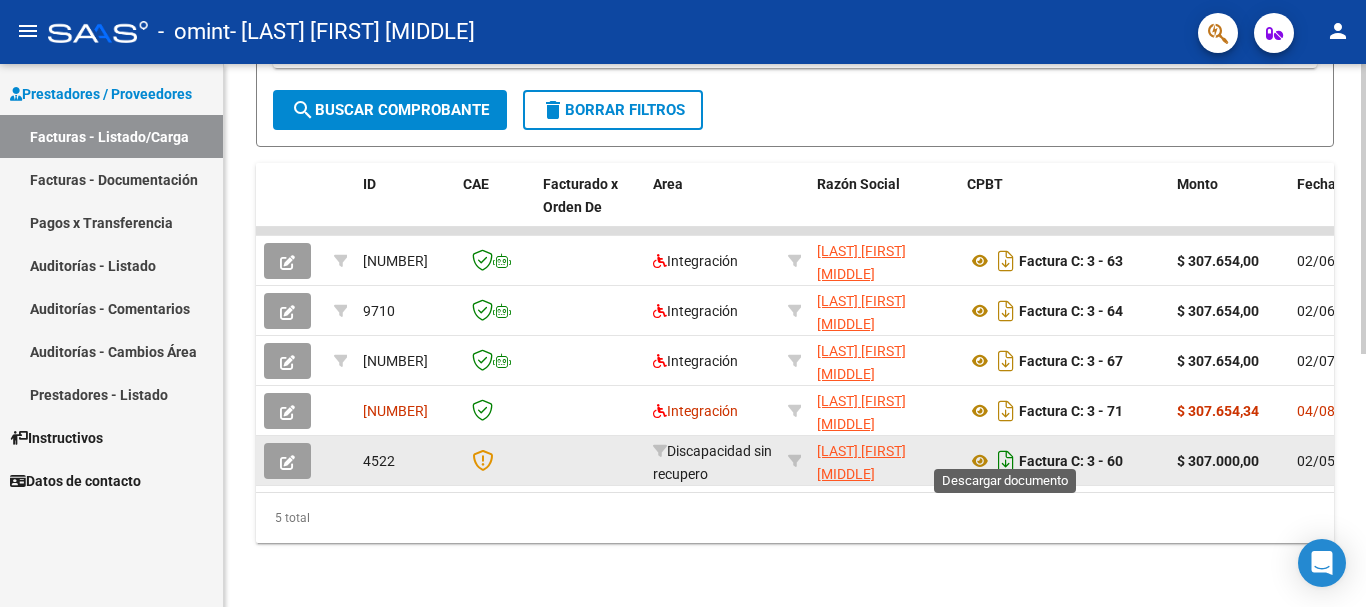 click 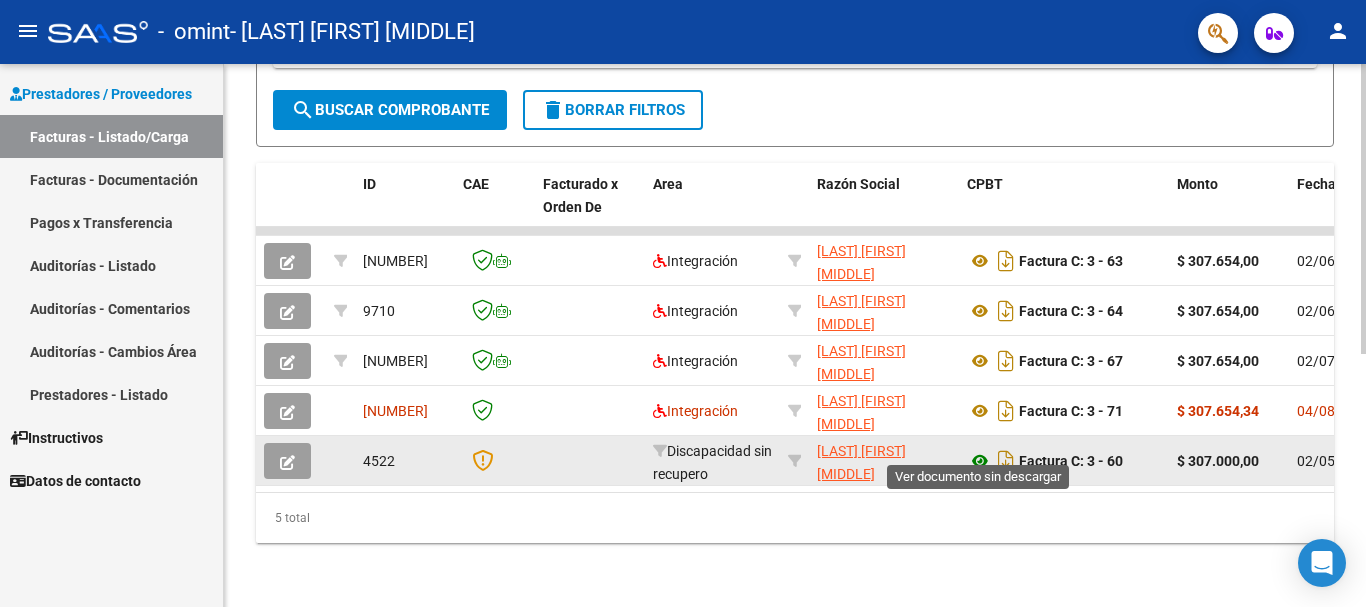 click 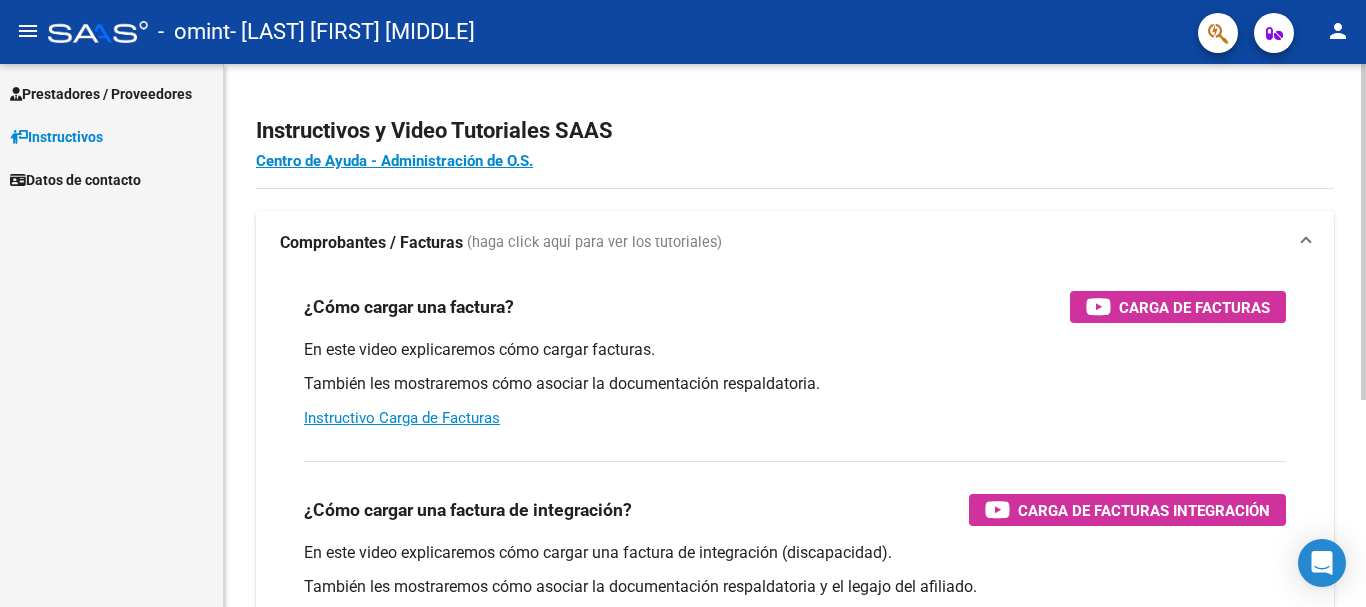 scroll, scrollTop: 0, scrollLeft: 0, axis: both 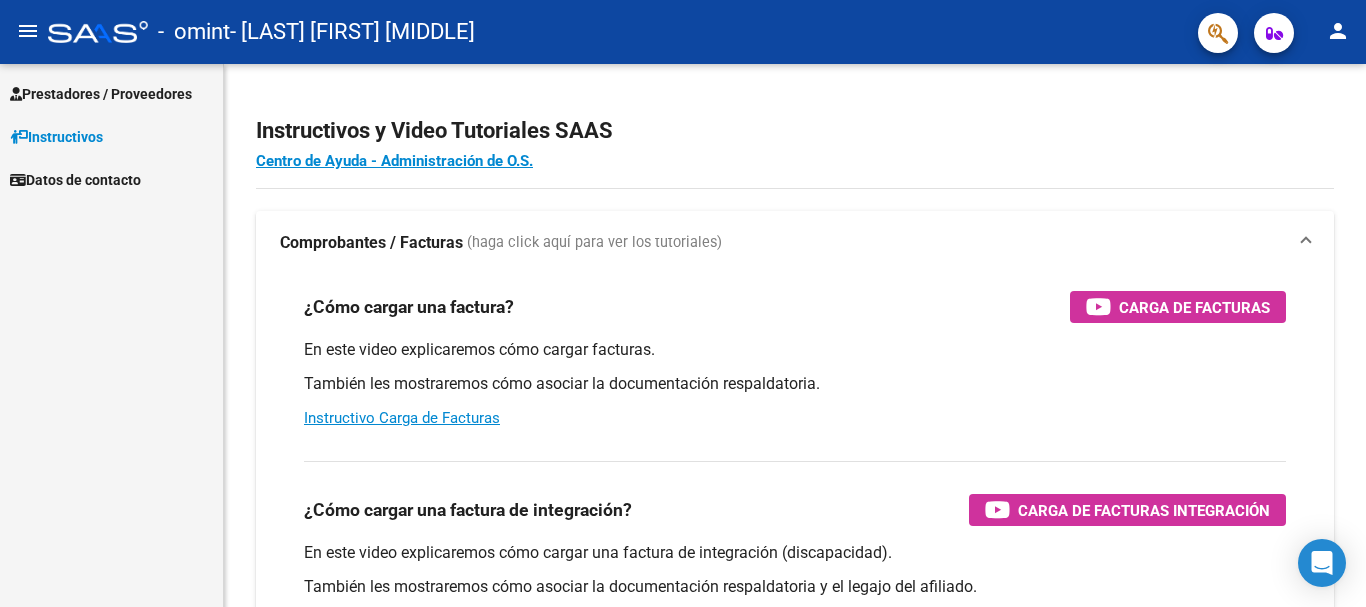 click on "Prestadores / Proveedores" at bounding box center (101, 94) 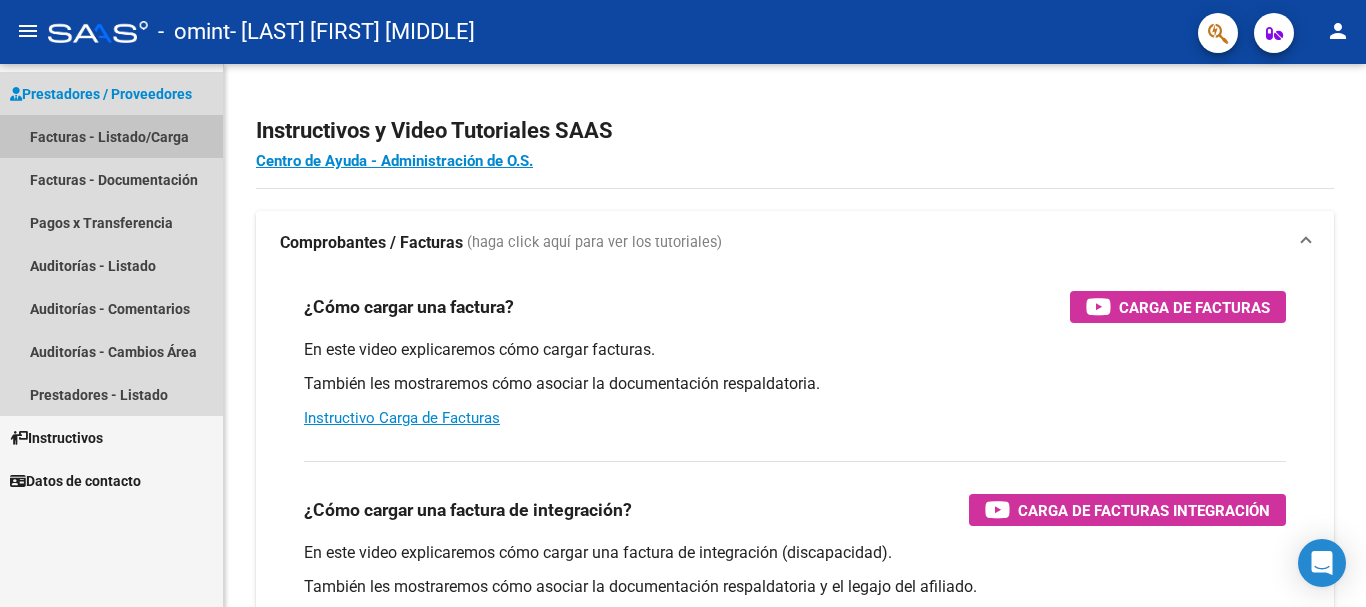 click on "Facturas - Listado/Carga" at bounding box center [111, 136] 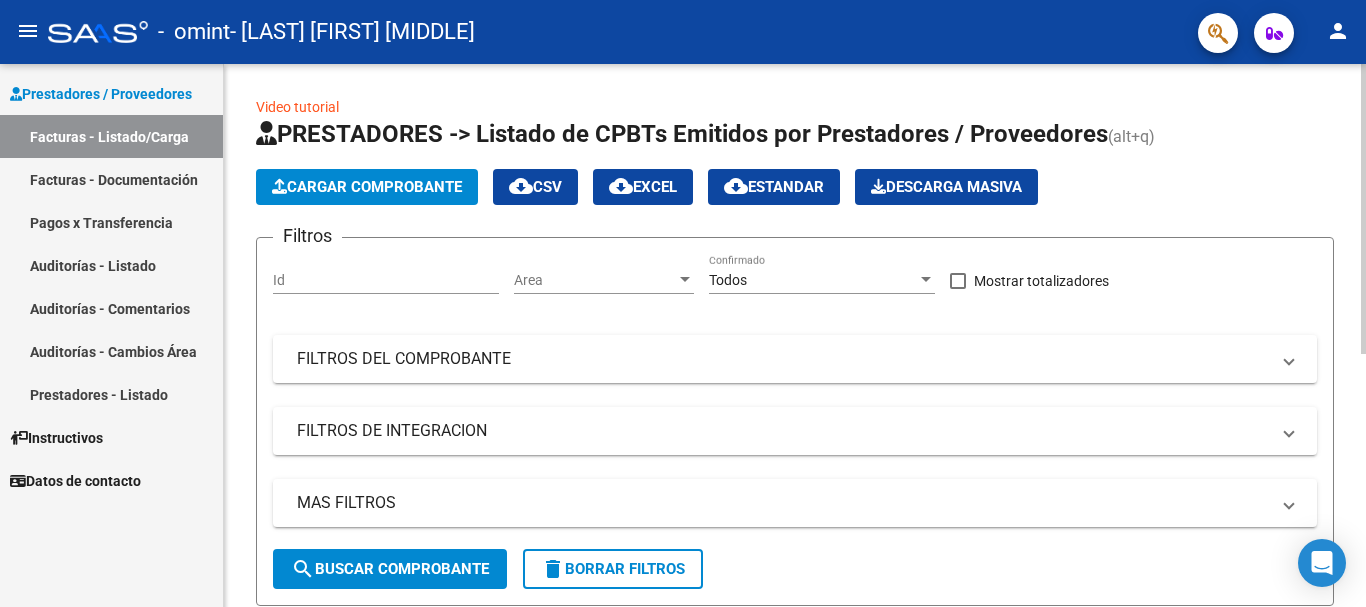 scroll, scrollTop: 475, scrollLeft: 0, axis: vertical 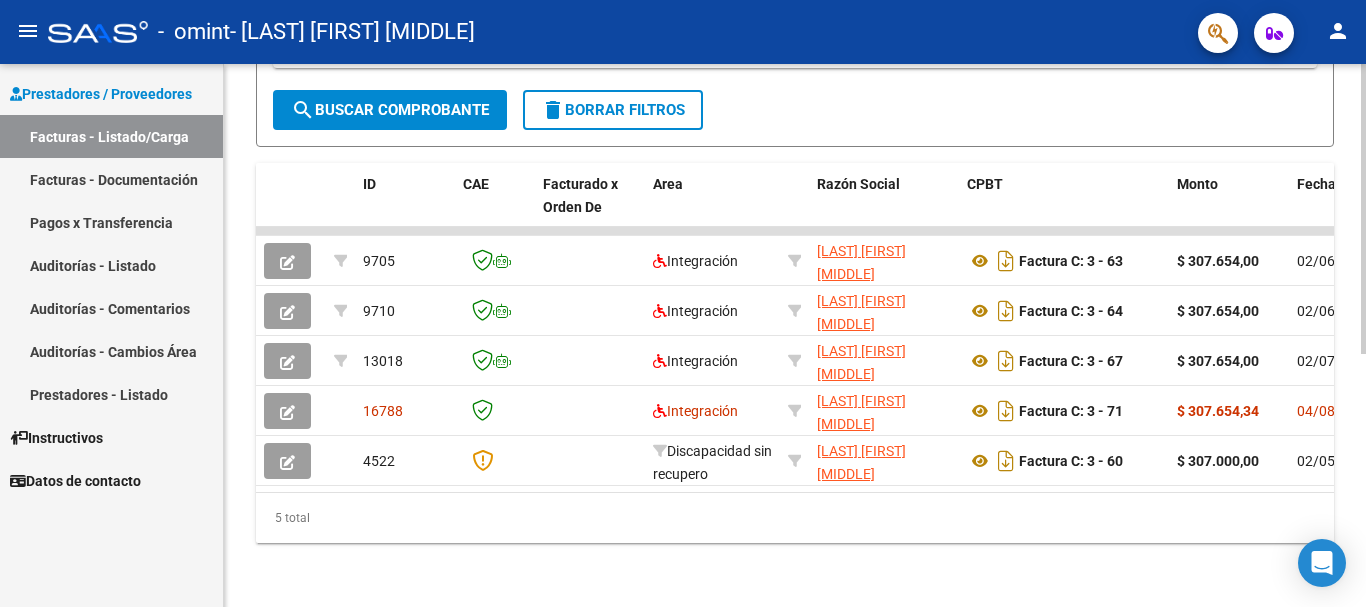 drag, startPoint x: 1004, startPoint y: 439, endPoint x: 986, endPoint y: 495, distance: 58.821766 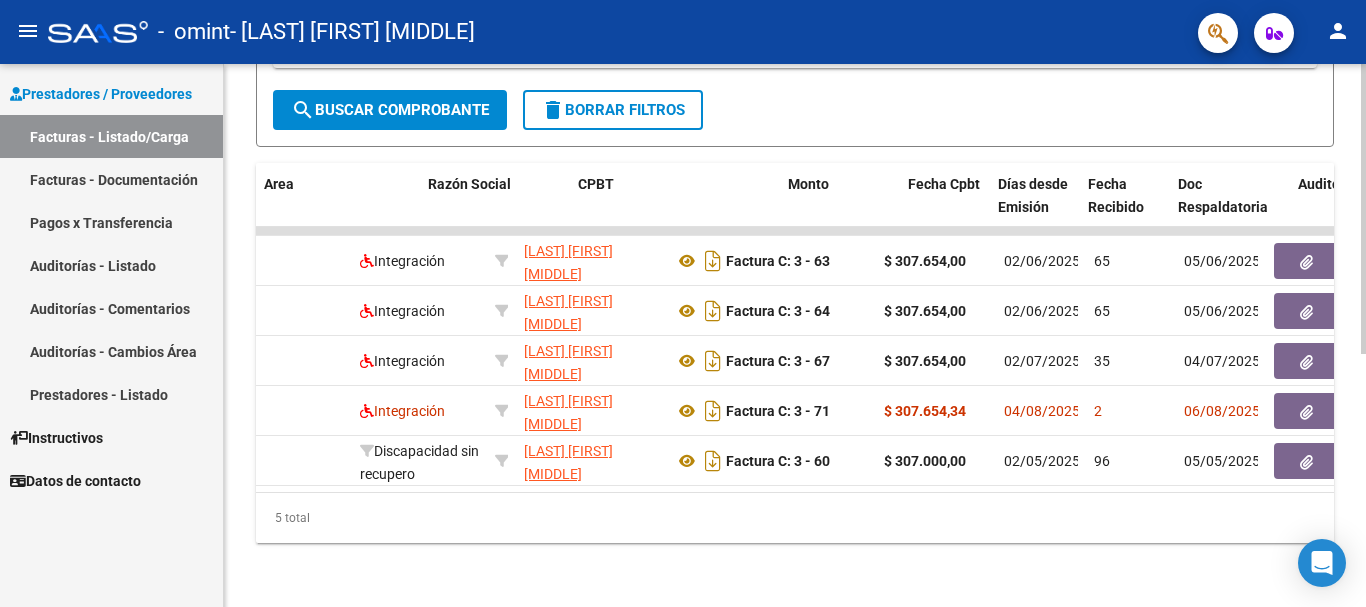 scroll, scrollTop: 0, scrollLeft: 413, axis: horizontal 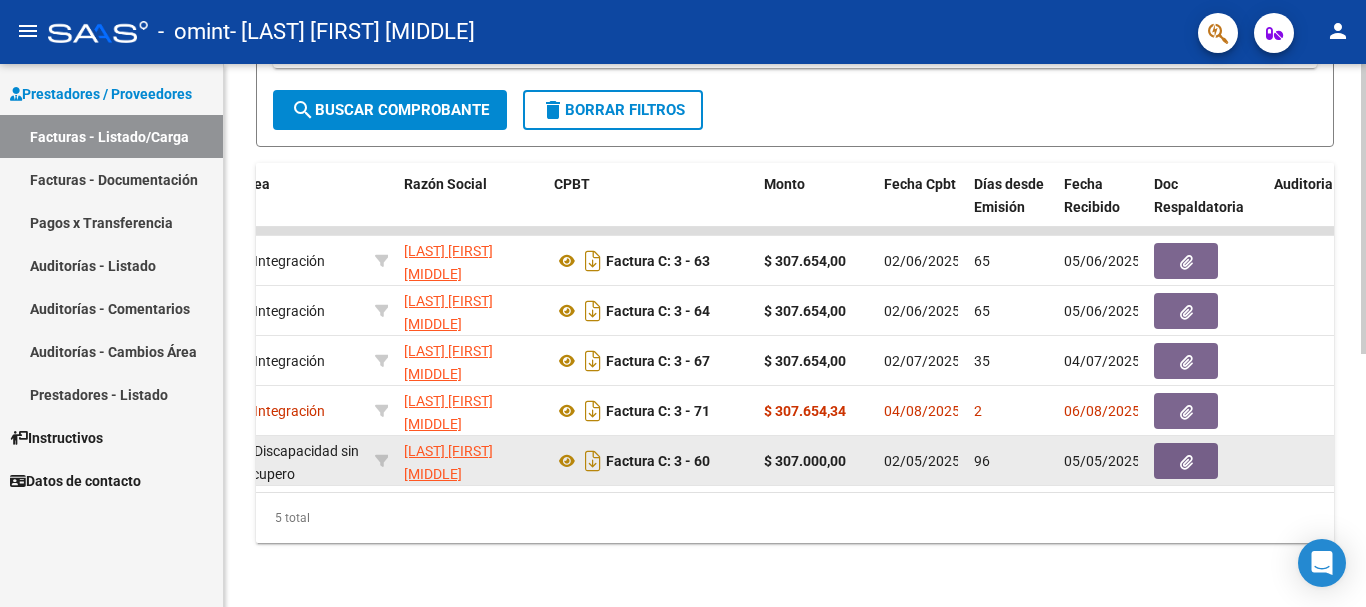 click 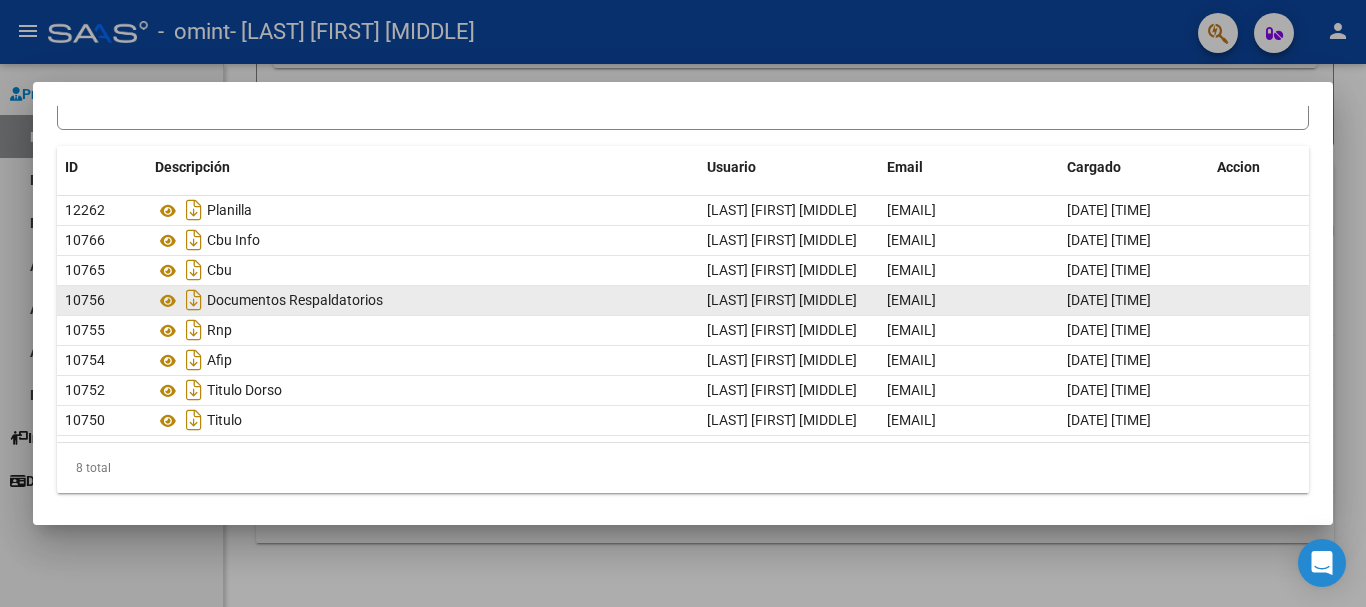 scroll, scrollTop: 138, scrollLeft: 0, axis: vertical 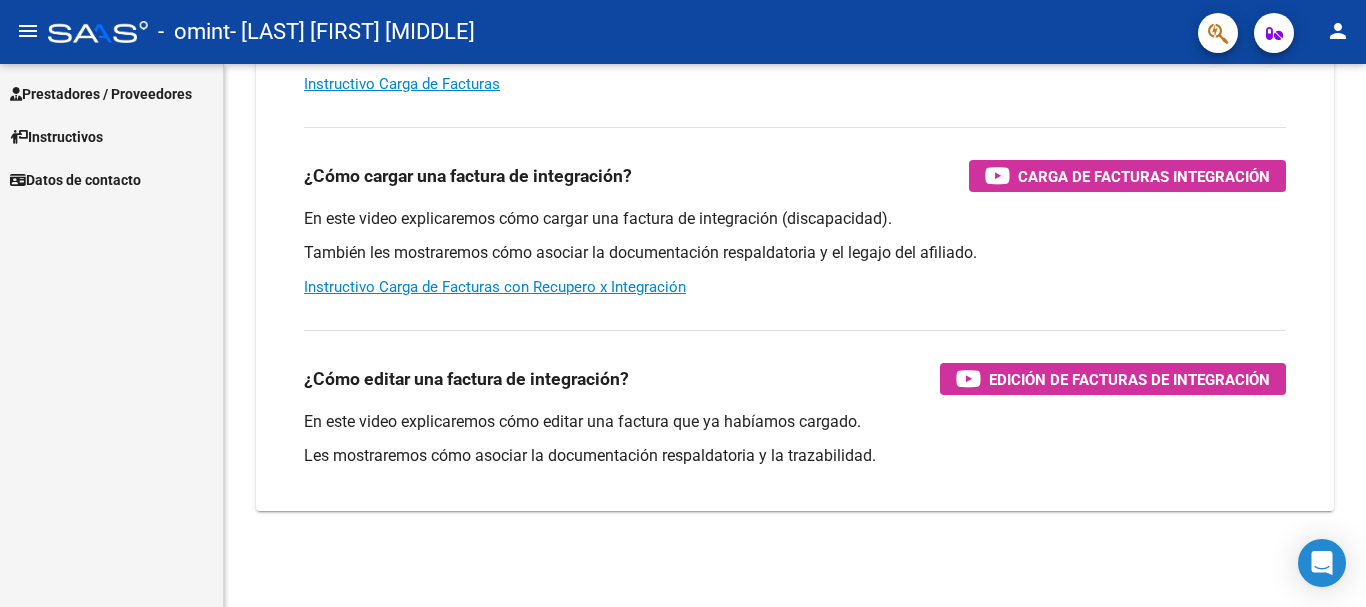 click on "Prestadores / Proveedores" at bounding box center (101, 94) 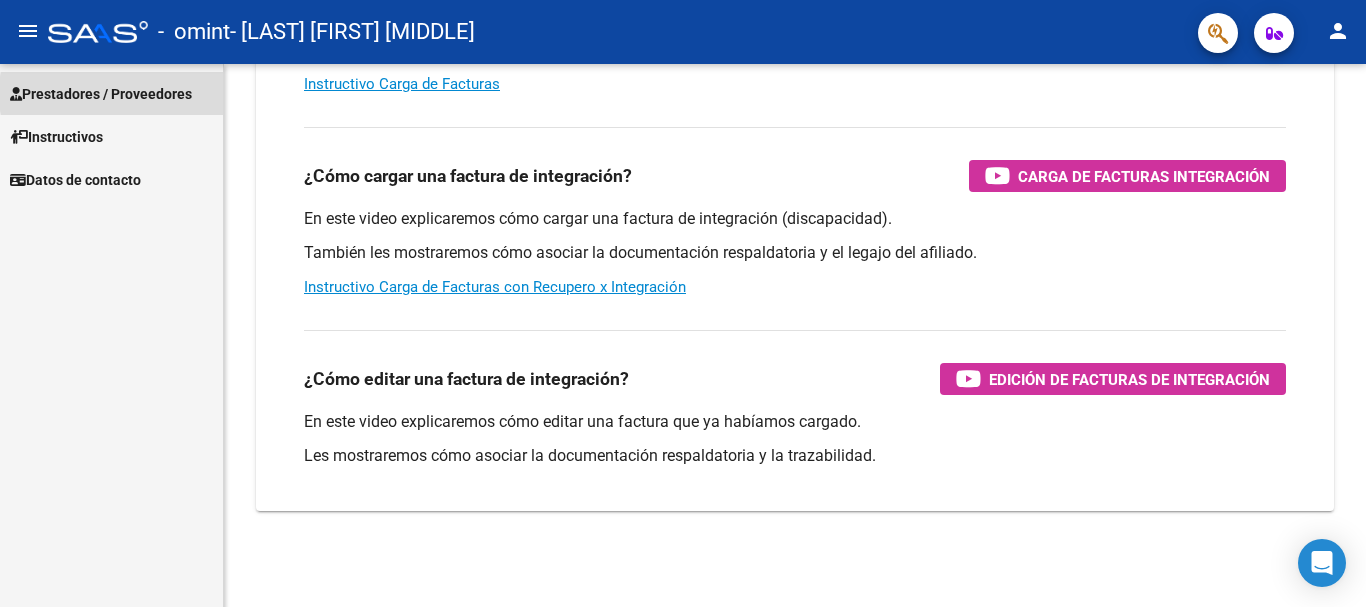 click on "Prestadores / Proveedores" at bounding box center (101, 94) 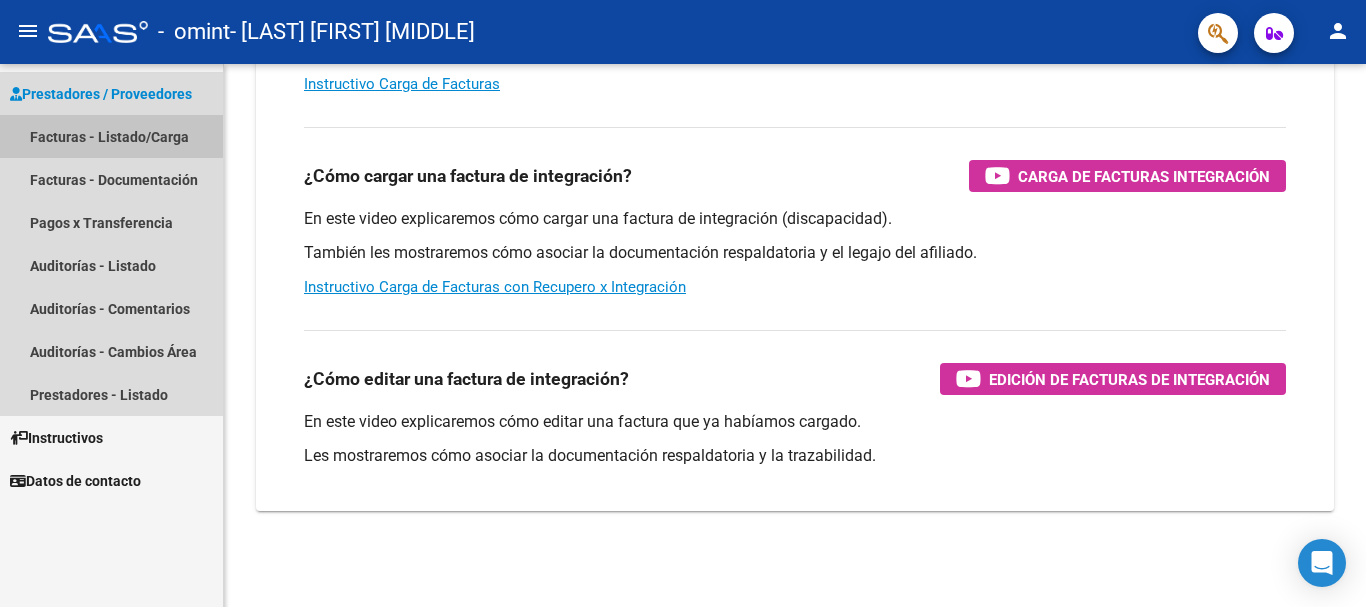 click on "Facturas - Listado/Carga" at bounding box center (111, 136) 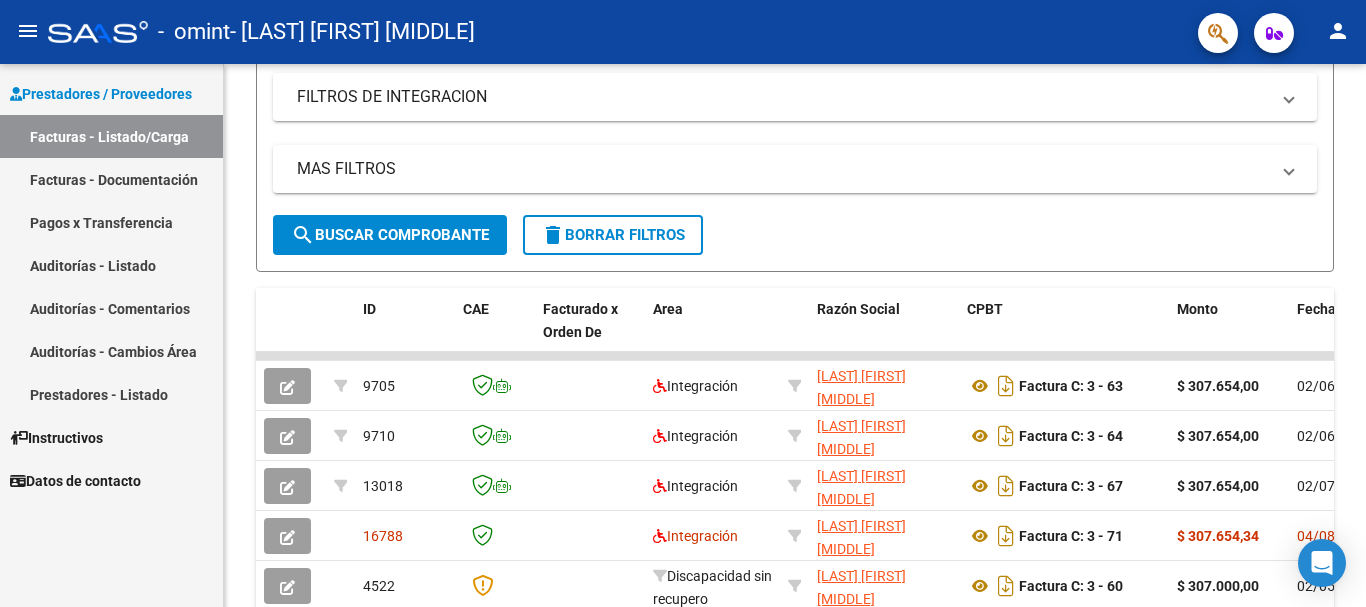 scroll, scrollTop: 475, scrollLeft: 0, axis: vertical 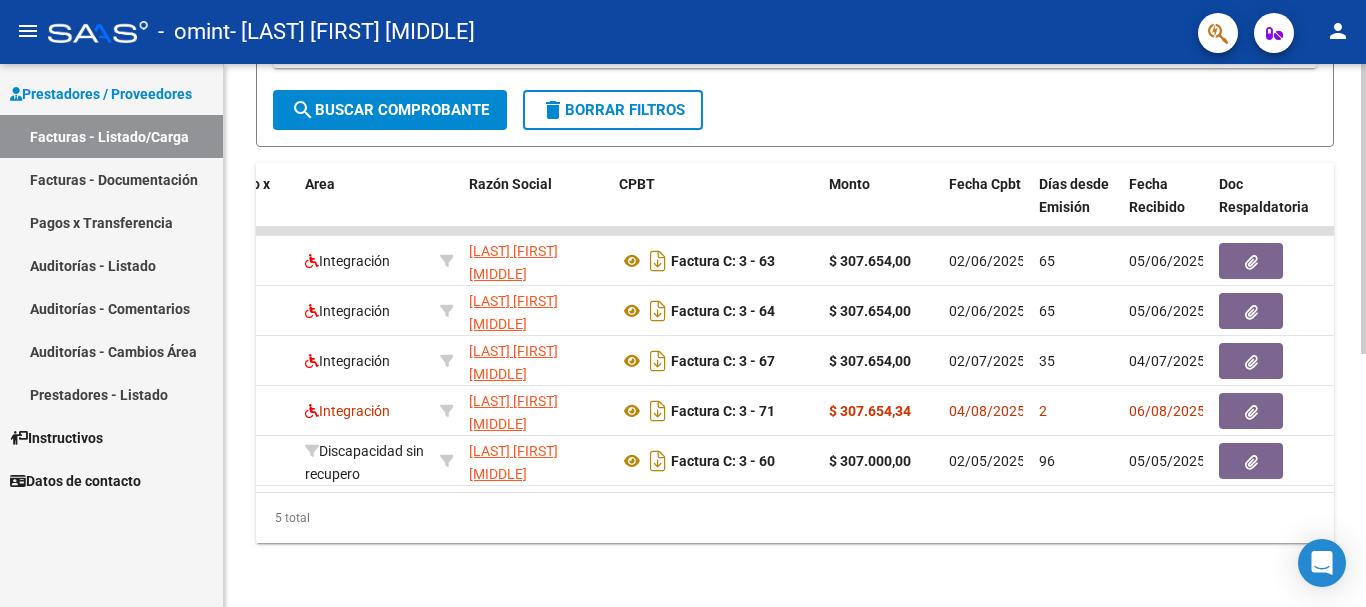 drag, startPoint x: 454, startPoint y: 482, endPoint x: 588, endPoint y: 506, distance: 136.1323 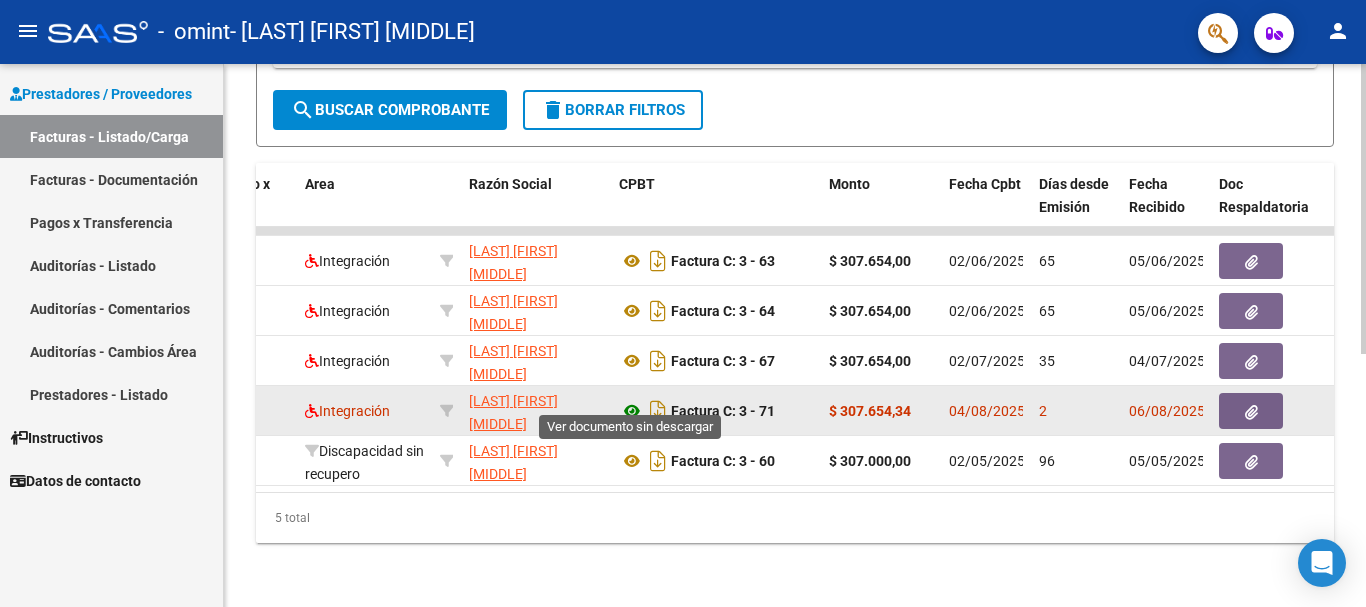 click 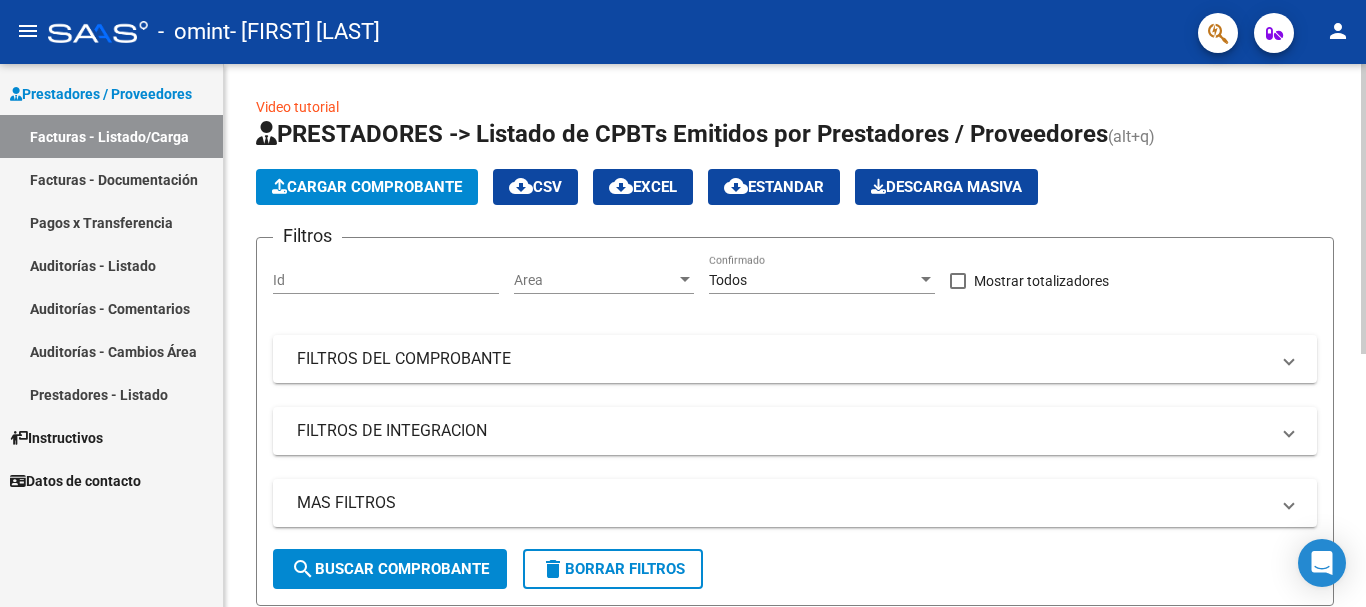 scroll, scrollTop: 0, scrollLeft: 0, axis: both 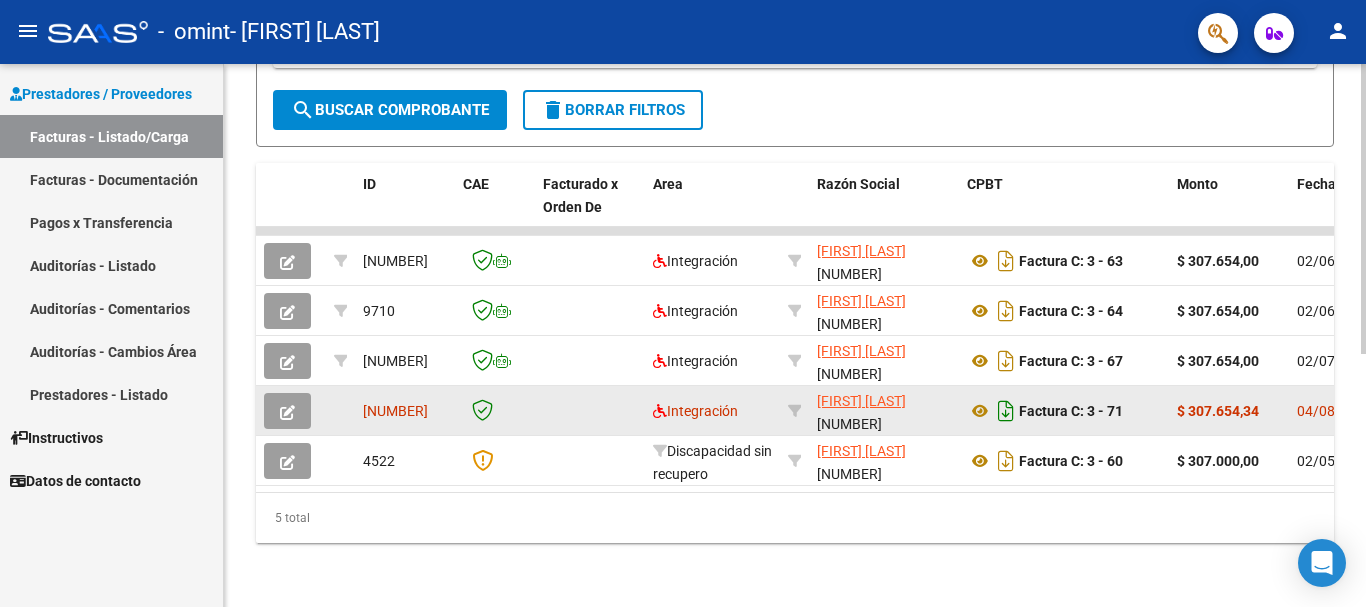drag, startPoint x: 1001, startPoint y: 398, endPoint x: 1011, endPoint y: 391, distance: 12.206555 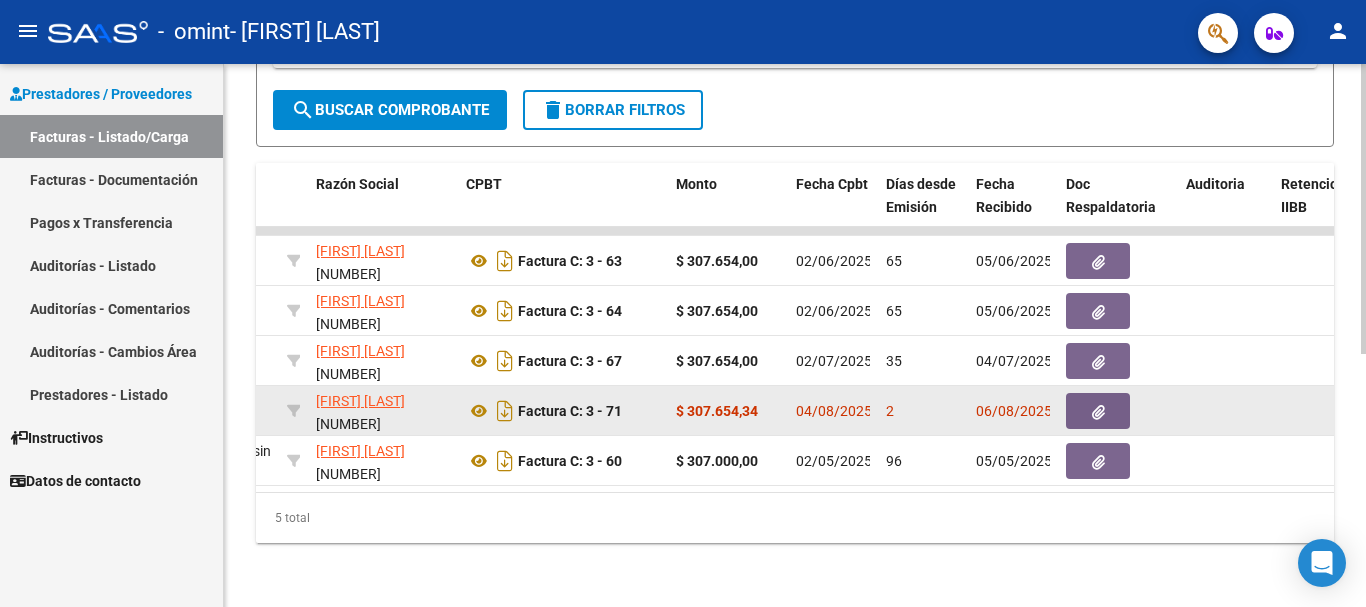 scroll, scrollTop: 0, scrollLeft: 505, axis: horizontal 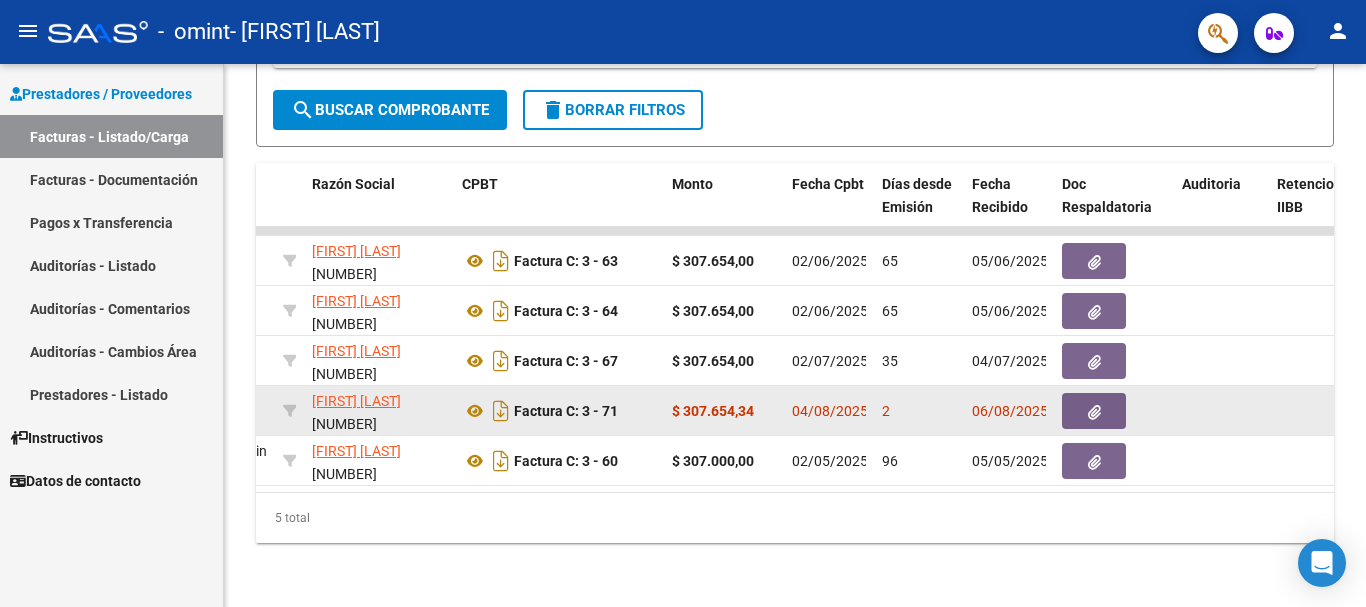 click 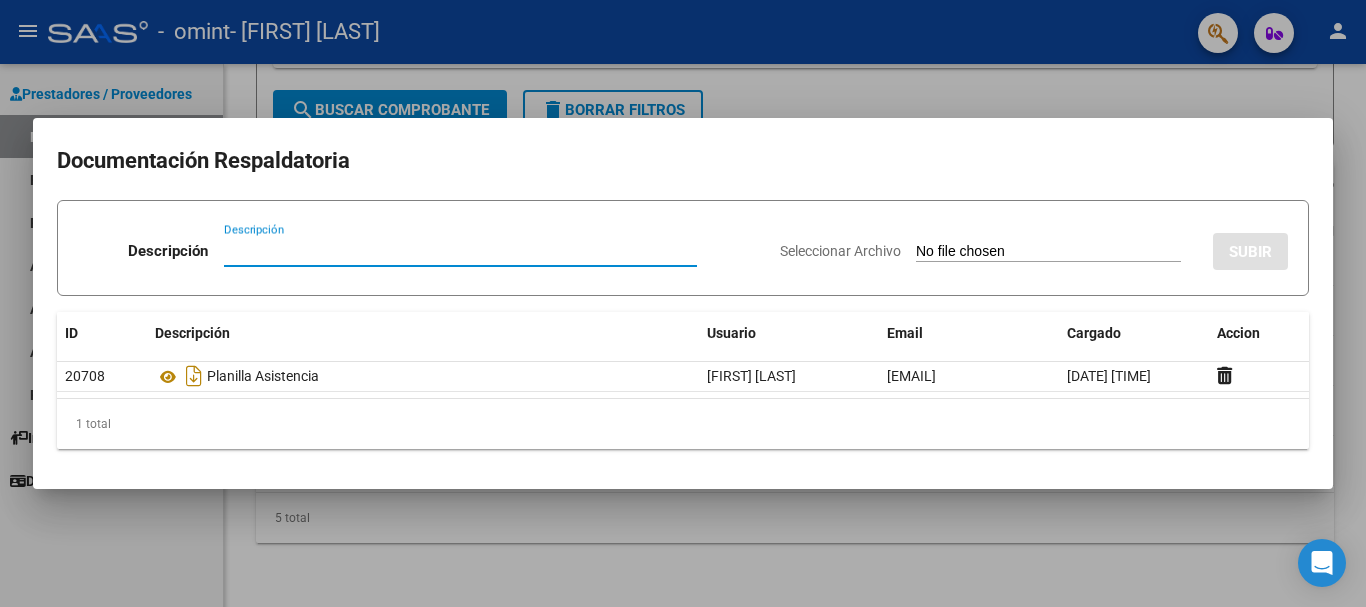 click on "Descripción" at bounding box center [460, 251] 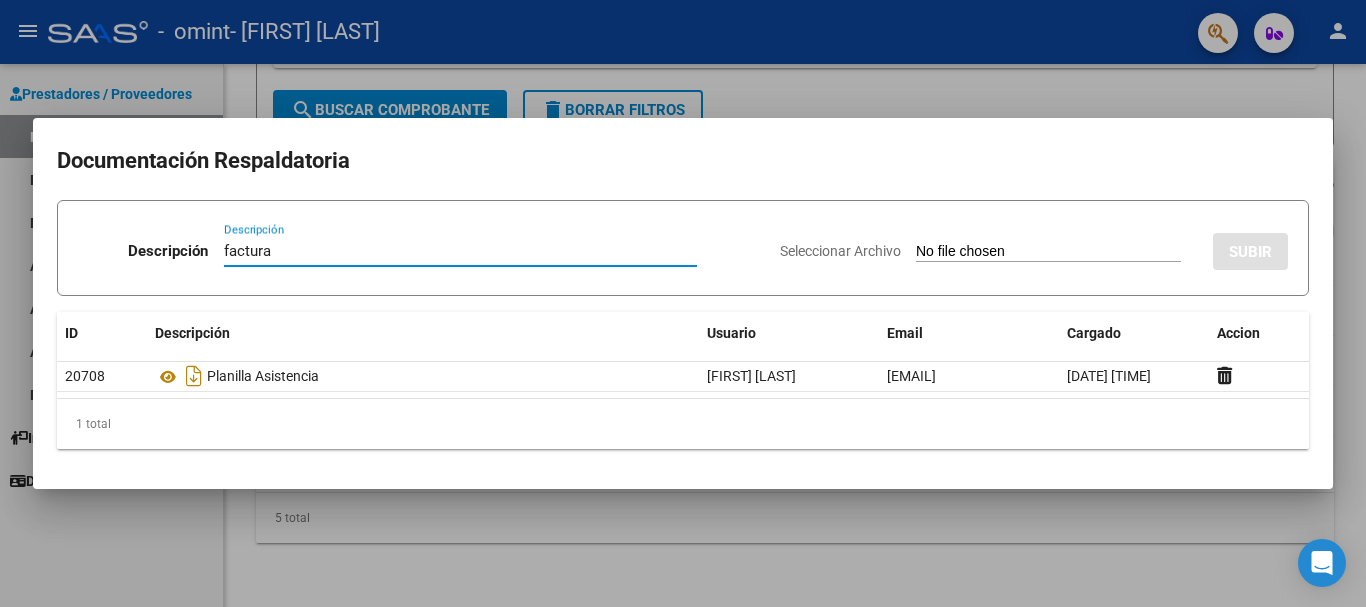 type on "factura" 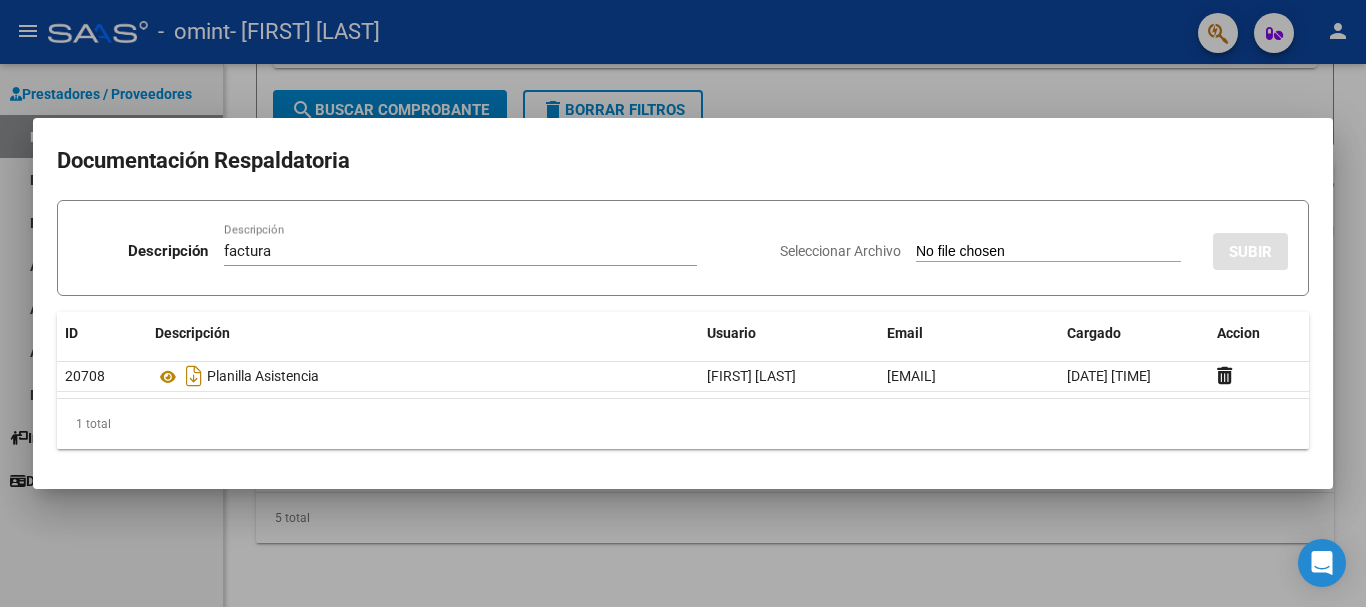 click on "Seleccionar Archivo" at bounding box center (840, 251) 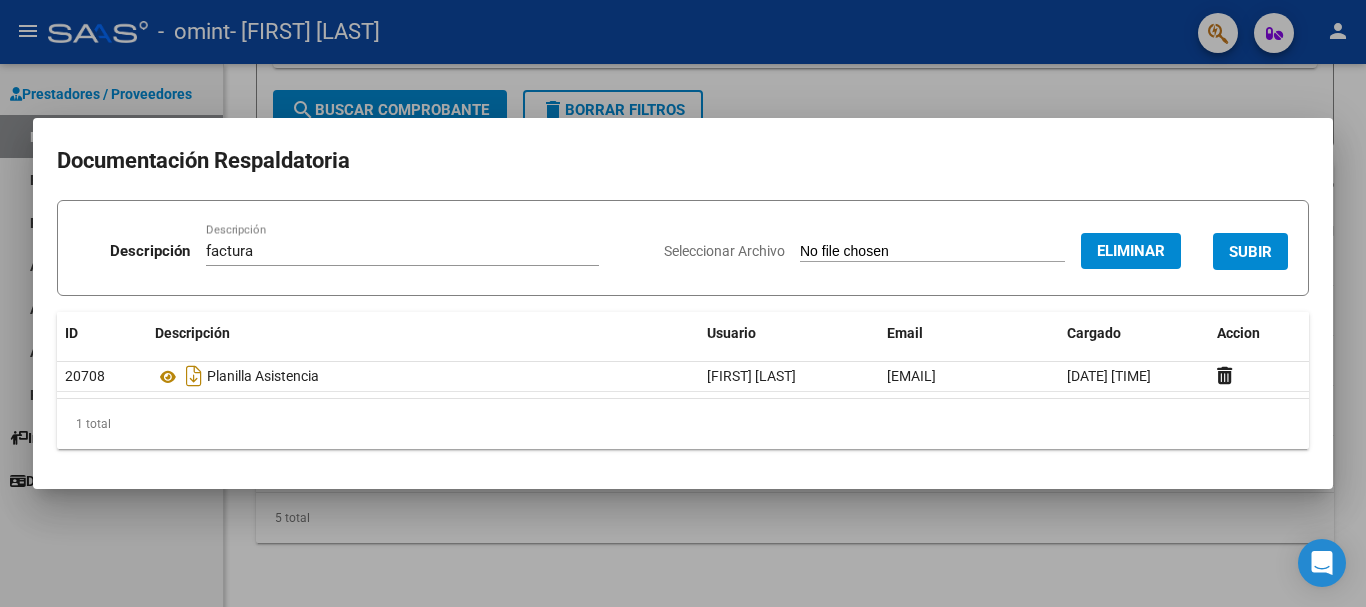 click on "SUBIR" at bounding box center (1250, 252) 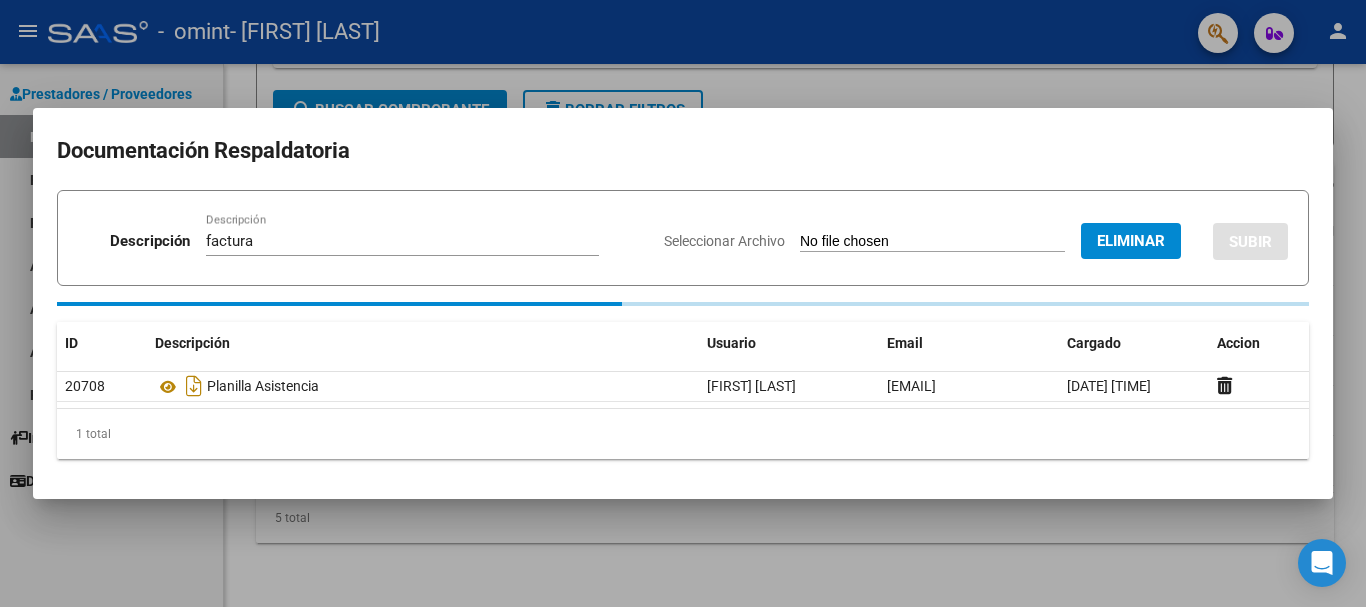 type 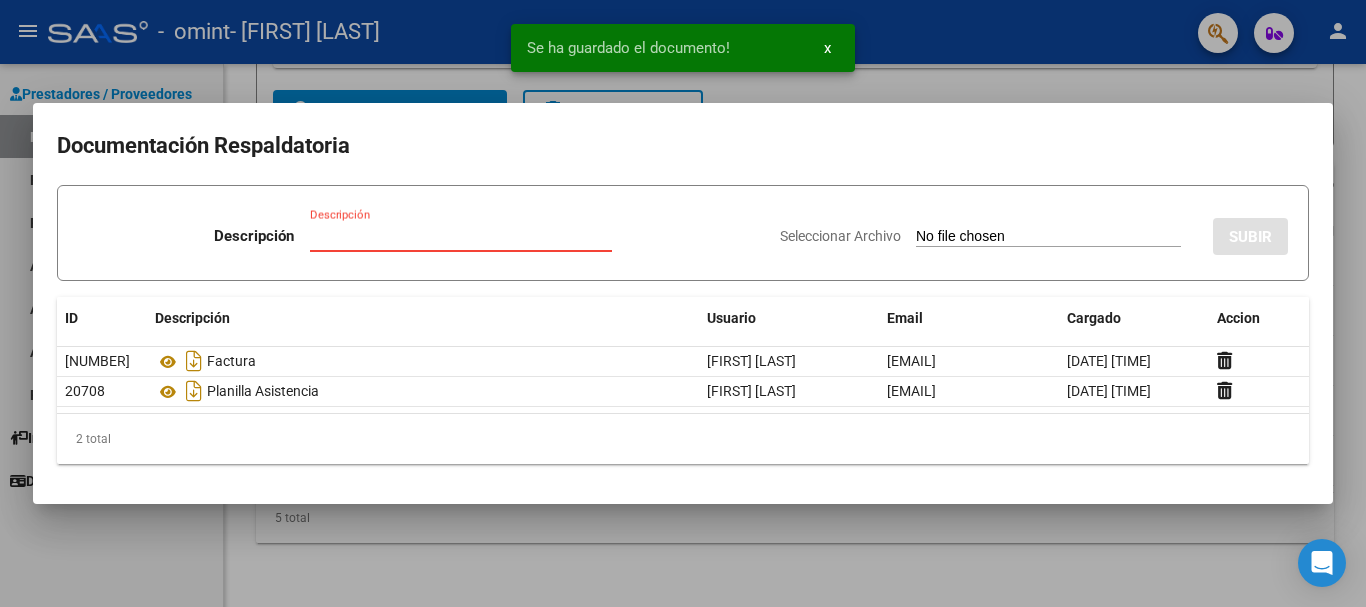 click on "Descripción" at bounding box center [461, 236] 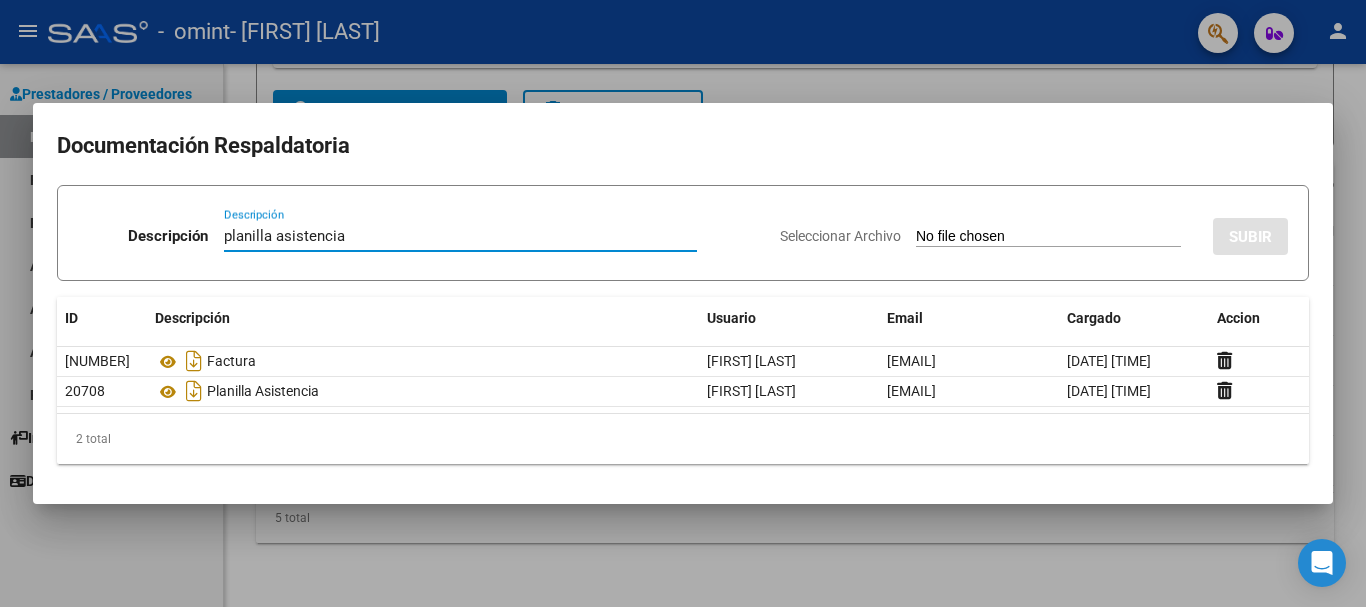 type on "planilla asistencia" 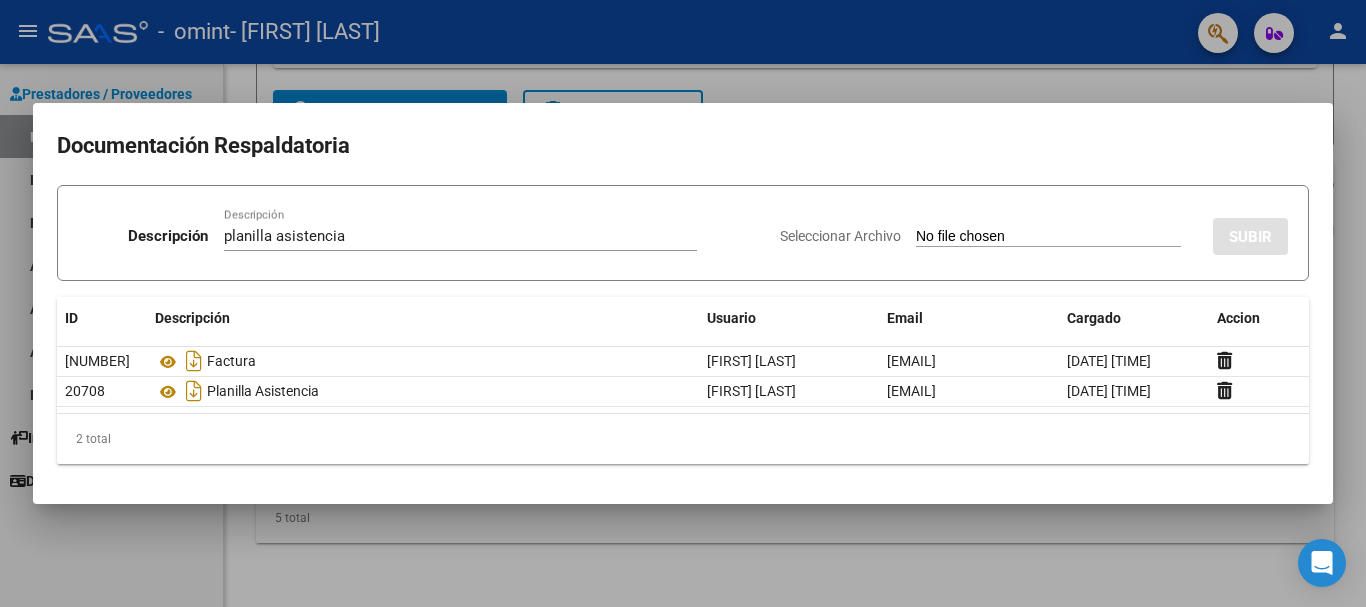 type on "C:\fakepath\planilla asistencia blanco julio.jpg" 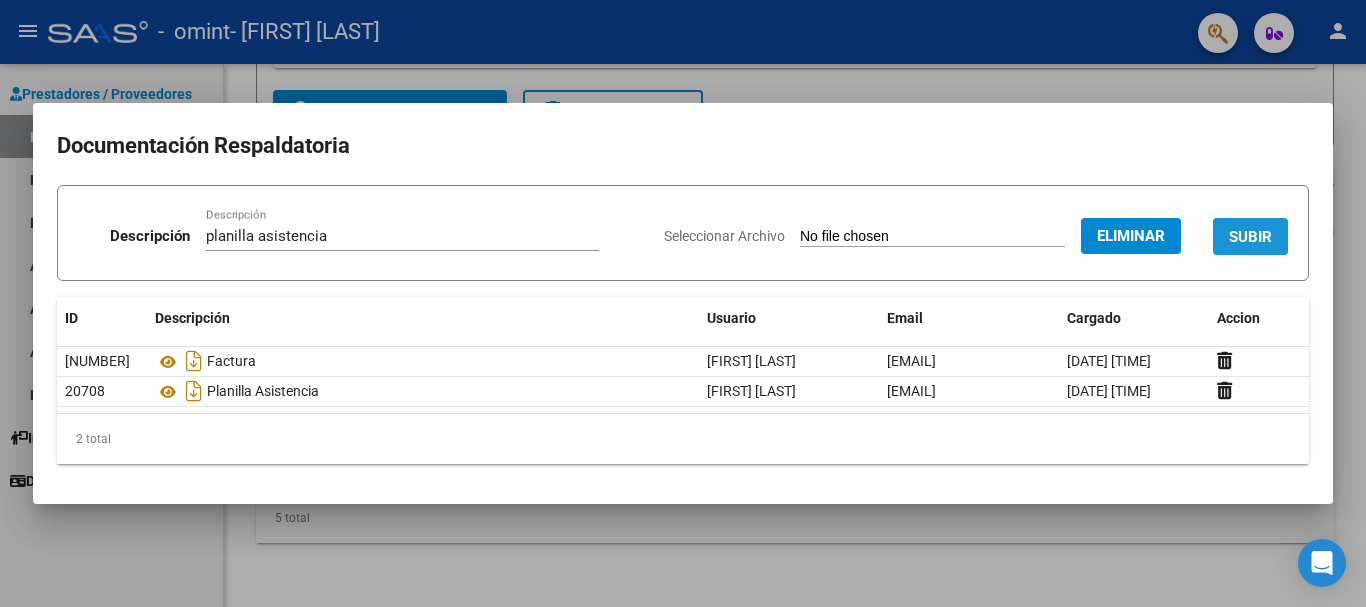 click on "SUBIR" at bounding box center [1250, 237] 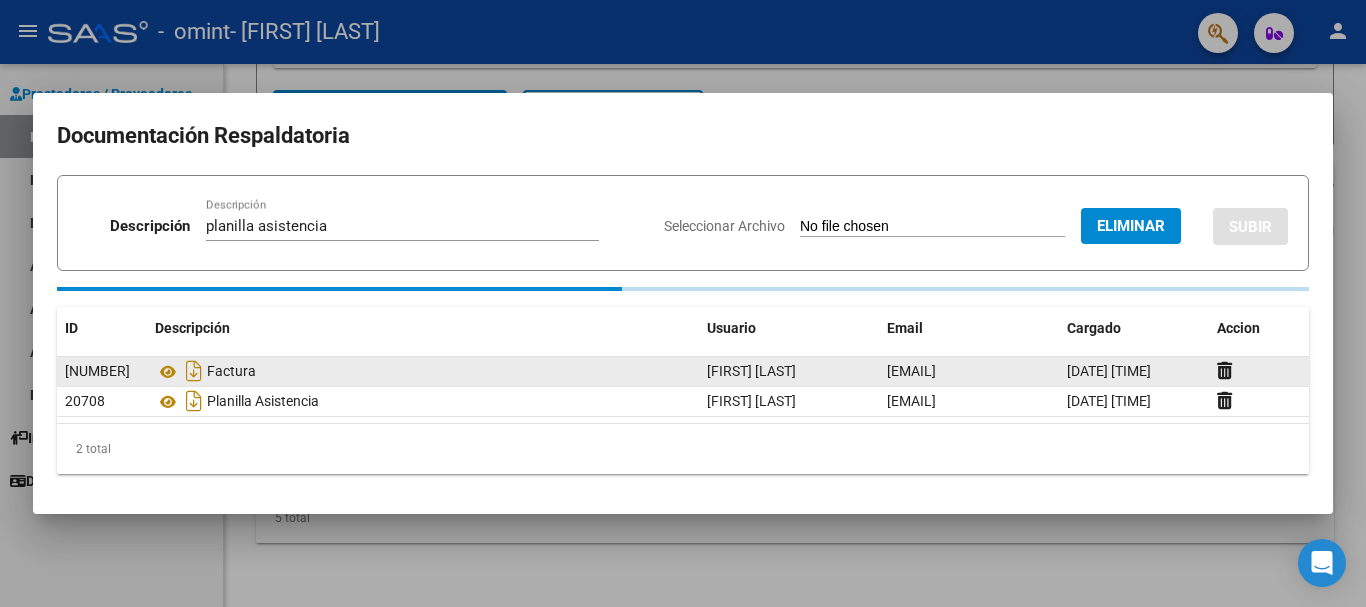 type 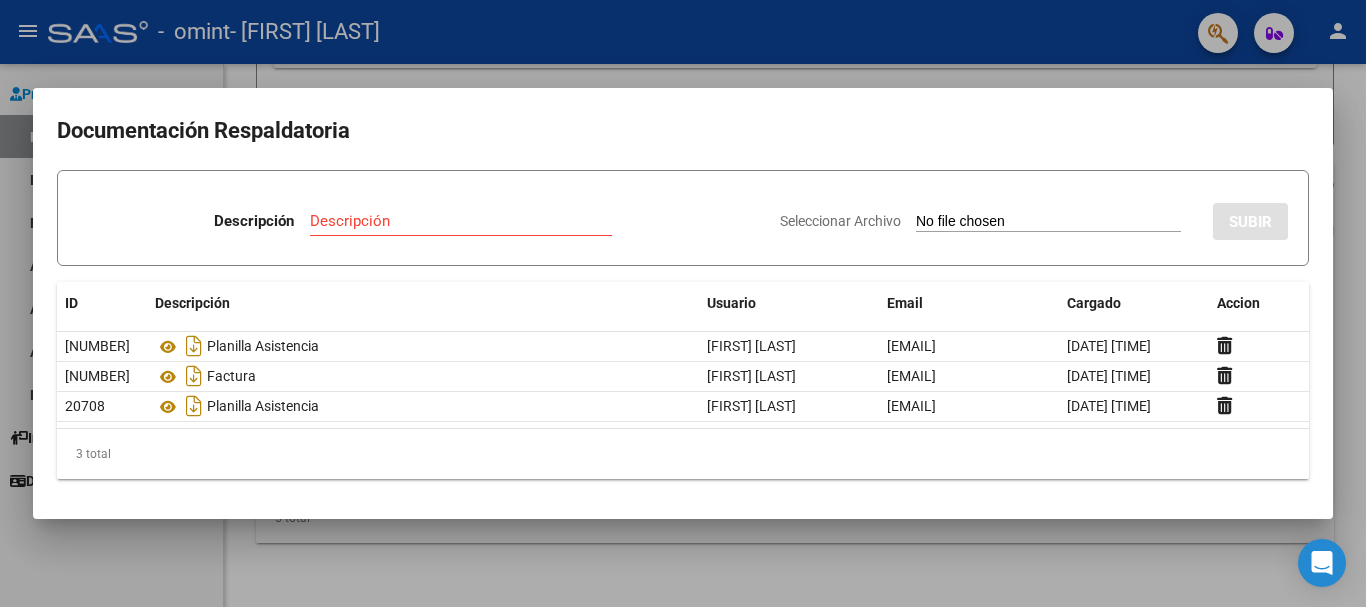 click at bounding box center [683, 303] 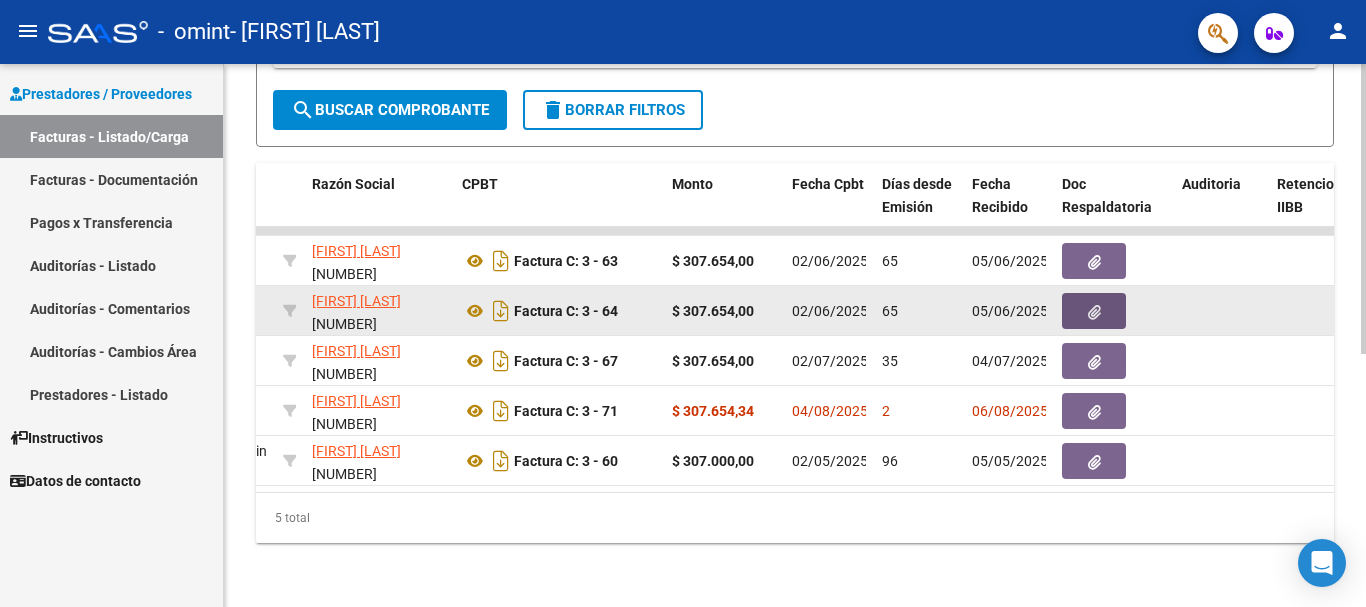 click 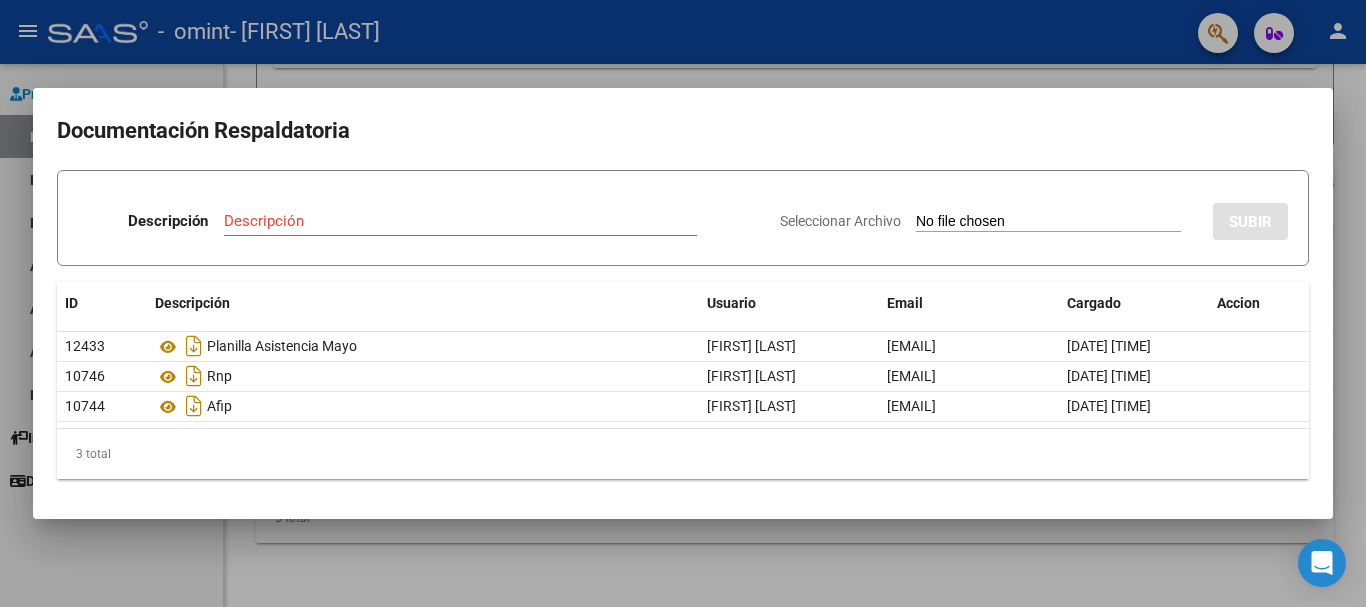 click at bounding box center [683, 303] 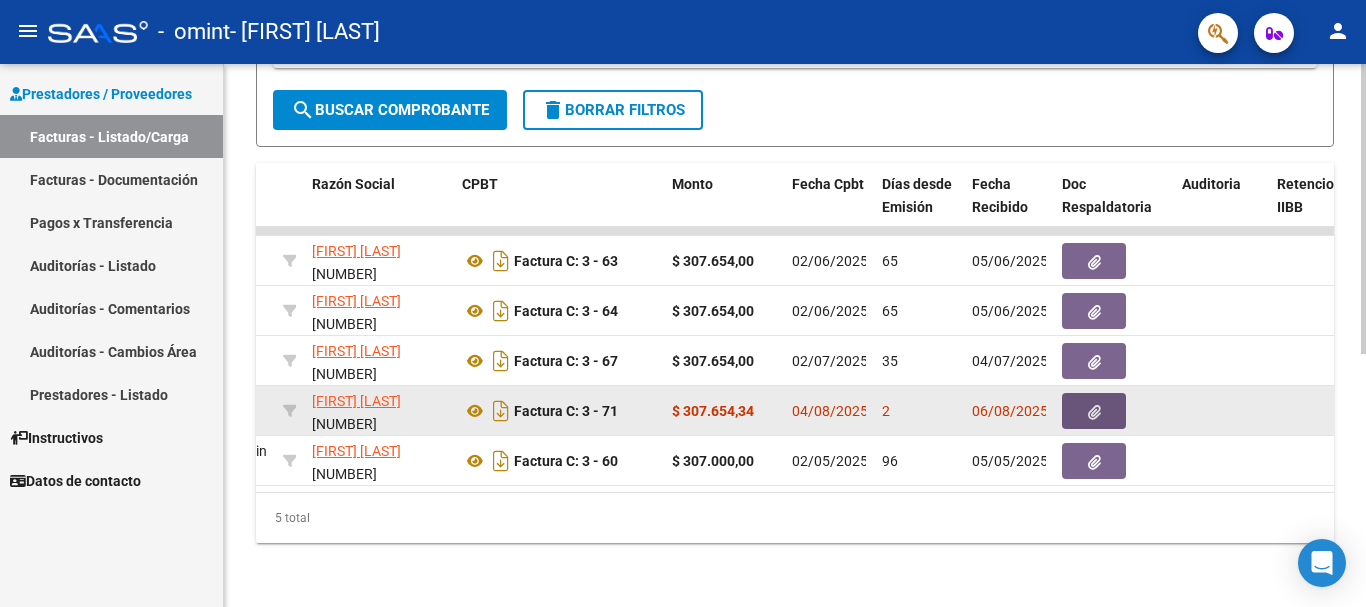 click 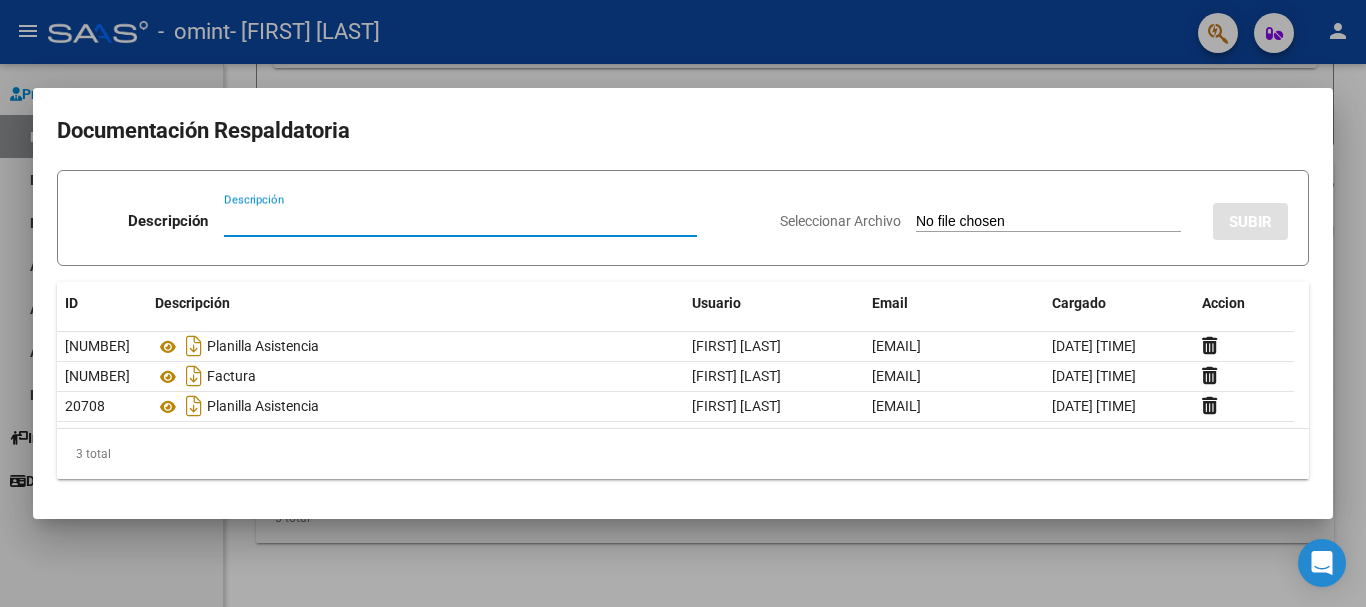click on "Descripción" at bounding box center [460, 221] 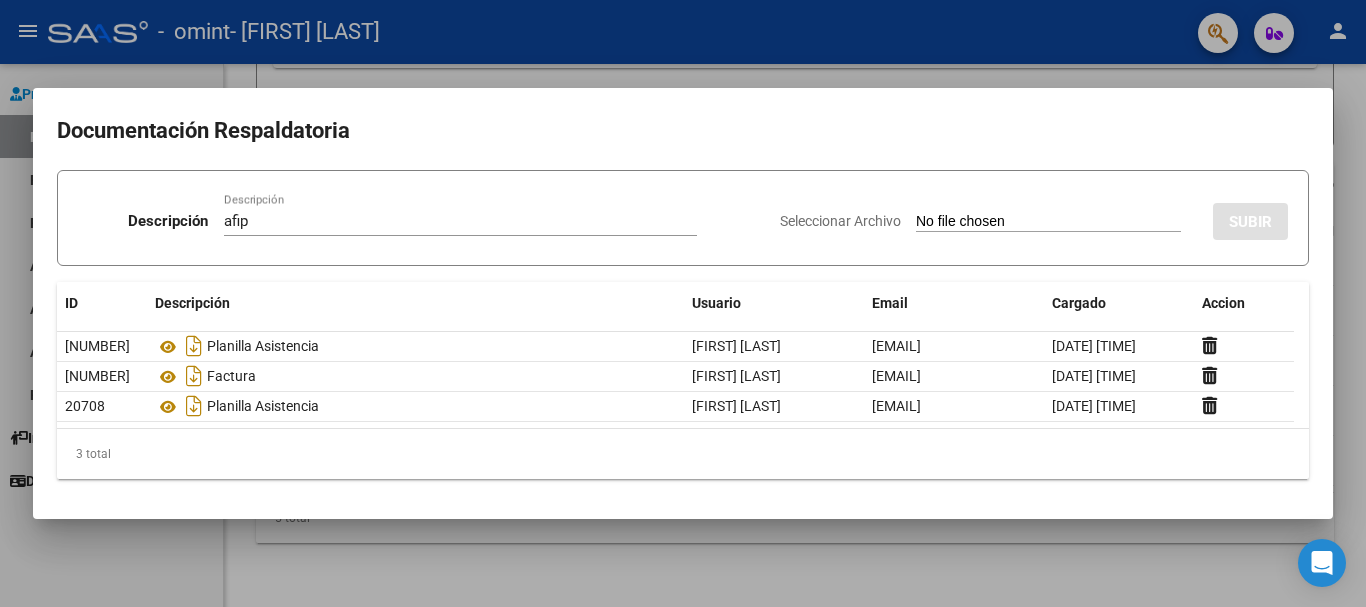 click on "Seleccionar Archivo SUBIR" at bounding box center (1034, 217) 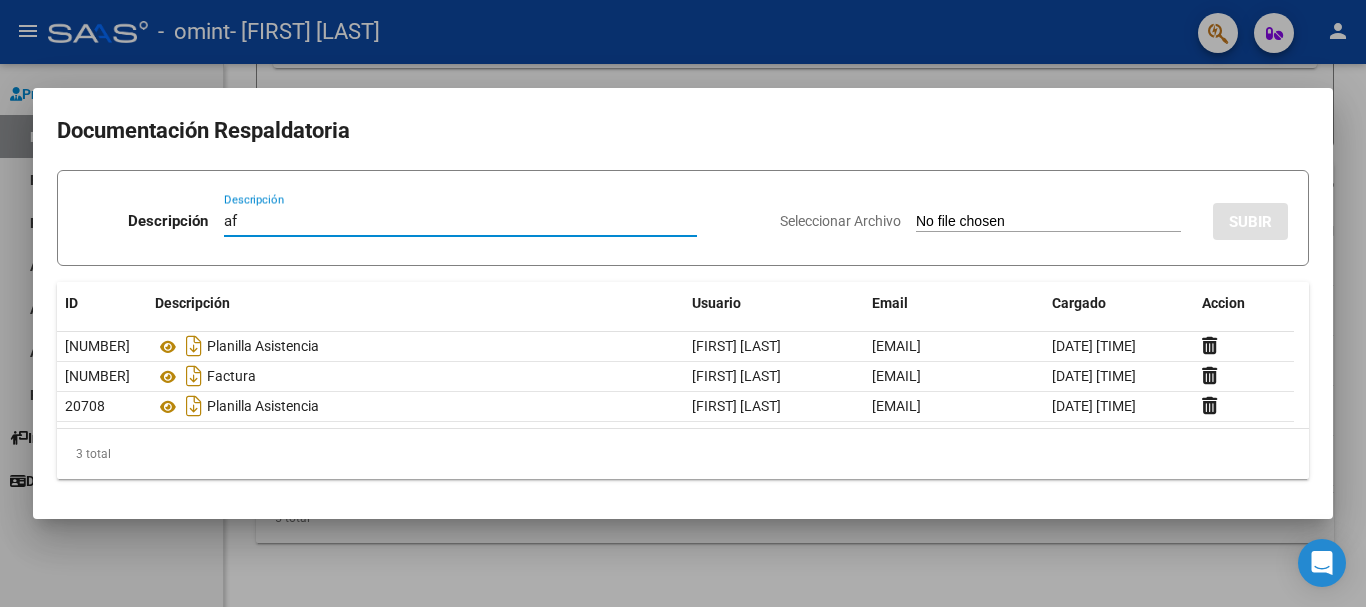 type on "a" 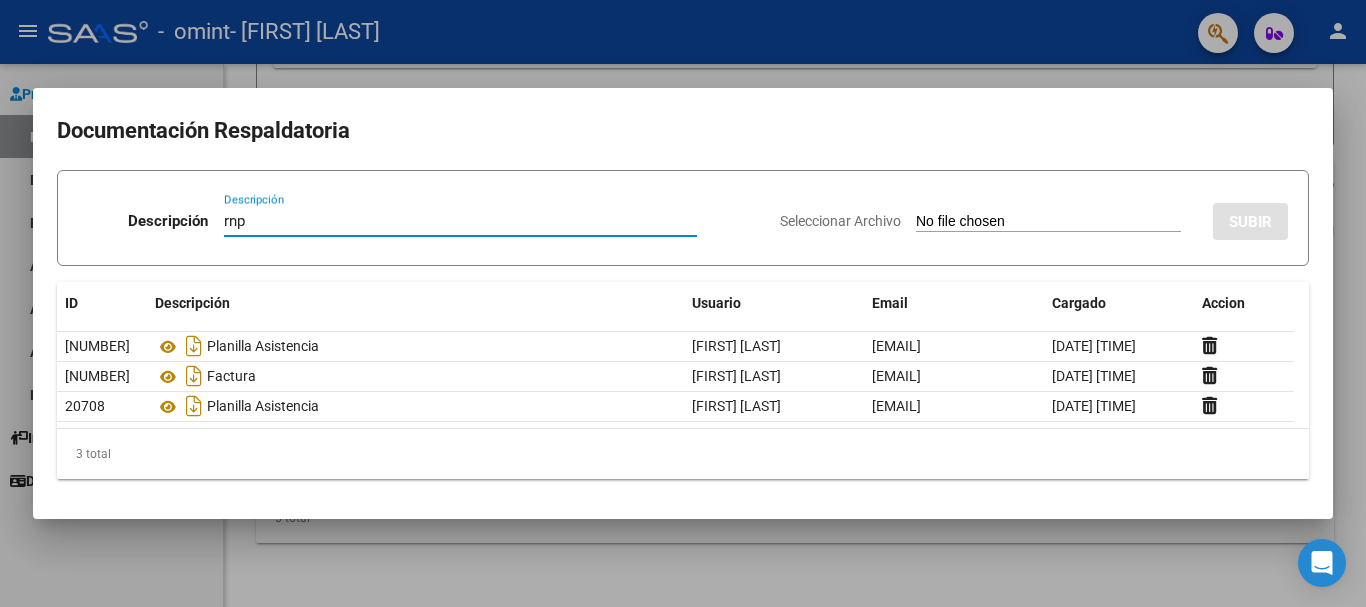 type on "rnp" 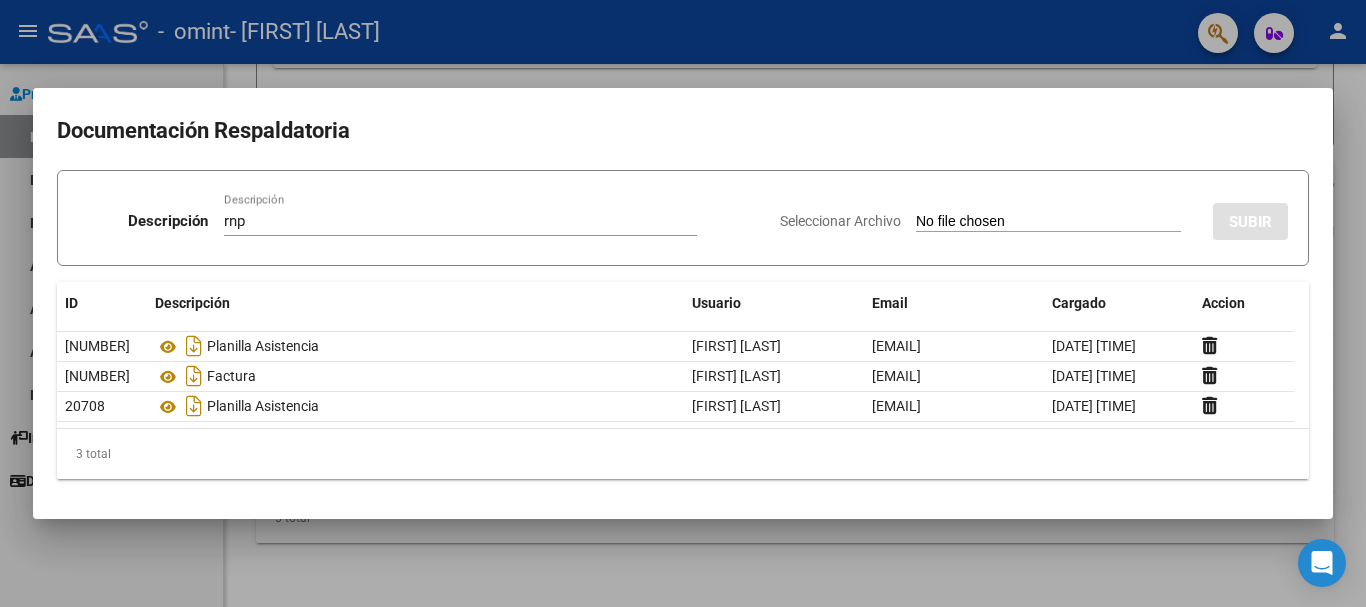 click on "Seleccionar Archivo" at bounding box center [840, 221] 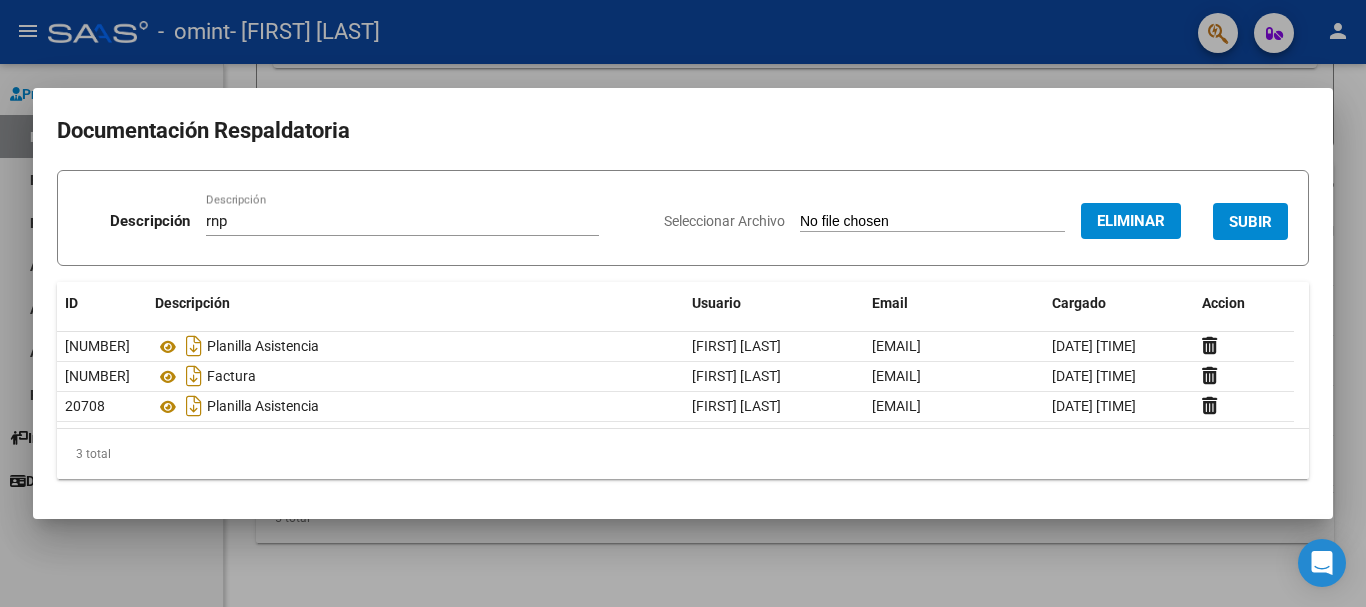 click on "SUBIR" at bounding box center [1250, 222] 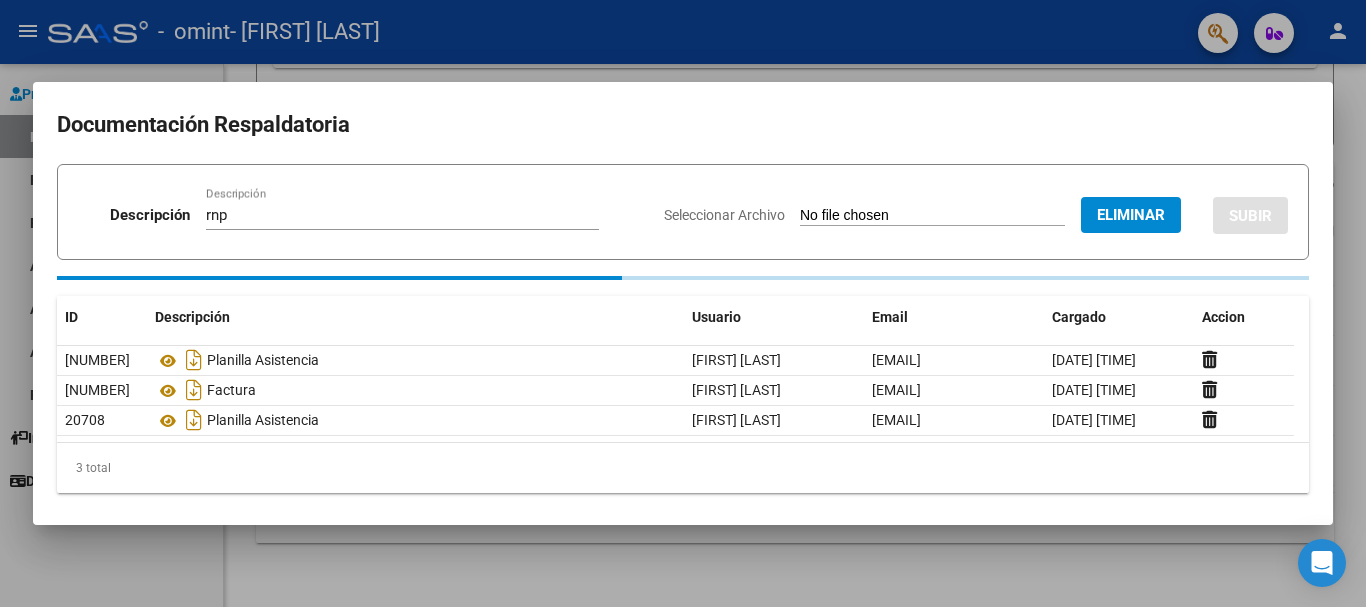 type 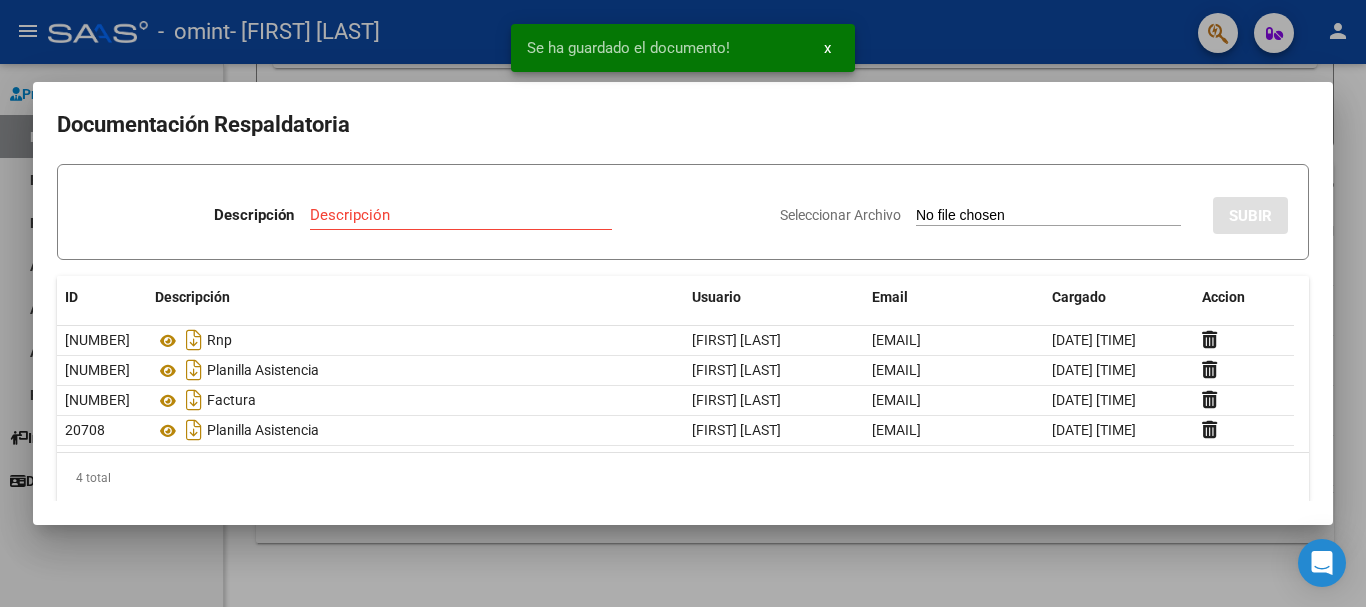 click at bounding box center (683, 303) 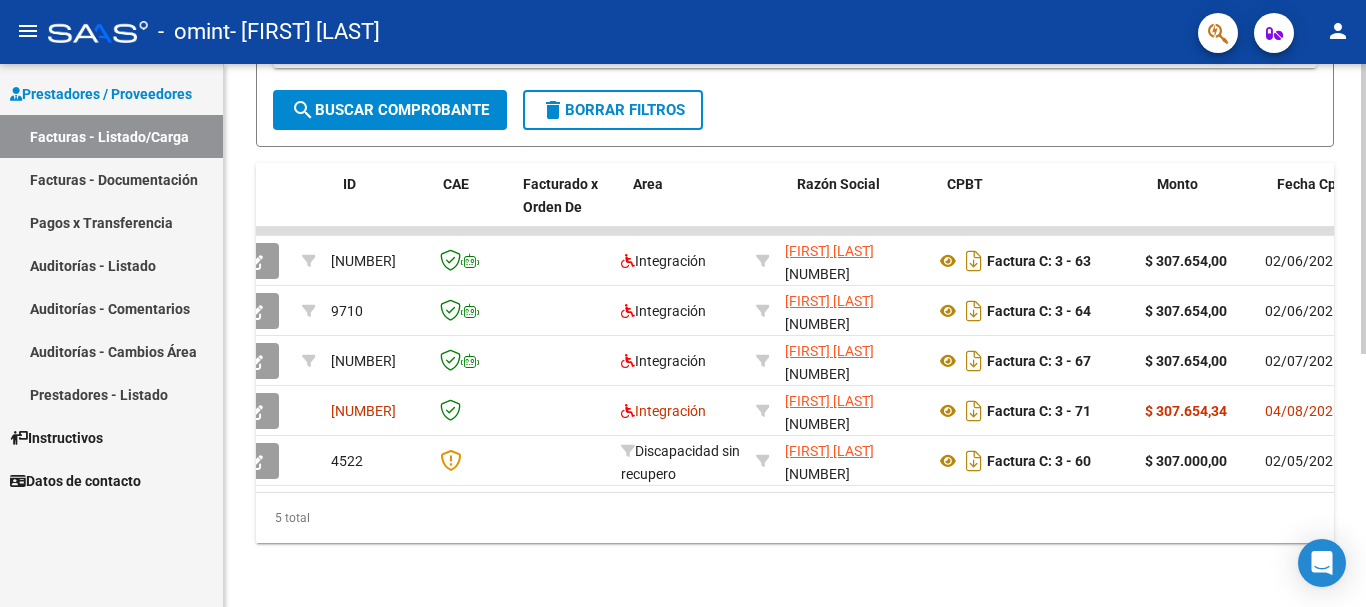 scroll, scrollTop: 0, scrollLeft: 0, axis: both 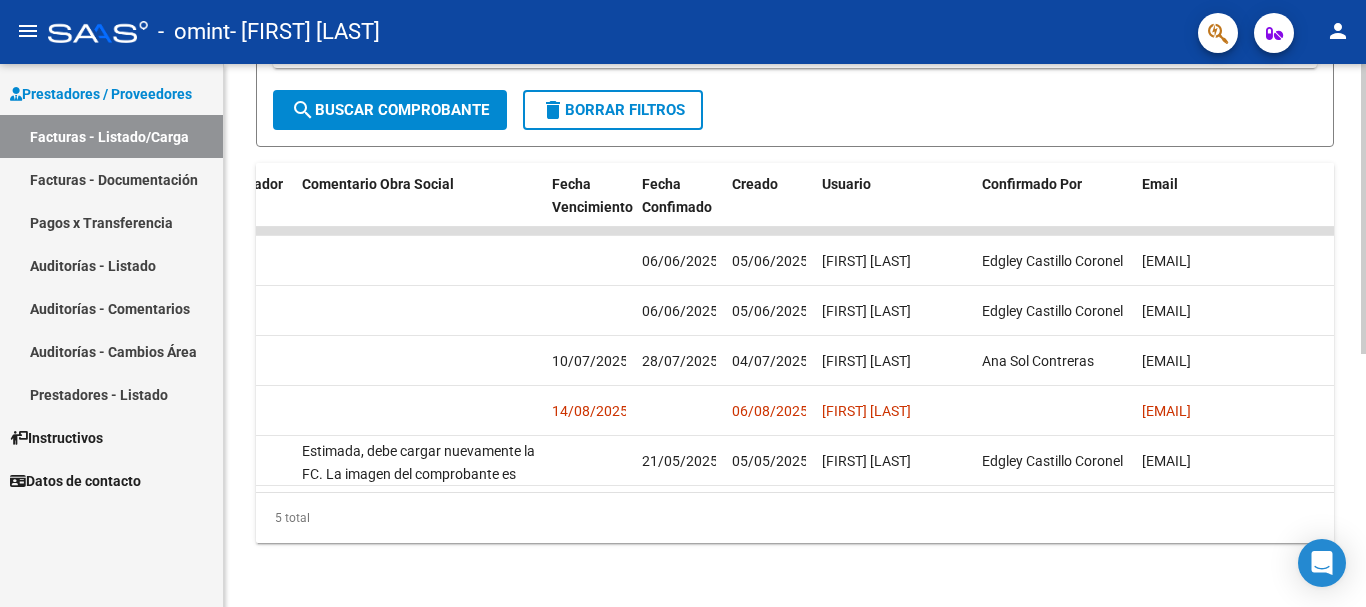 click on "Video tutorial   PRESTADORES -> Listado de CPBTs Emitidos por Prestadores / Proveedores (alt+q)   Cargar Comprobante
cloud_download  CSV  cloud_download  EXCEL  cloud_download  Estandar   Descarga Masiva
Filtros Id Area Area Todos Confirmado   Mostrar totalizadores   FILTROS DEL COMPROBANTE  Comprobante Tipo Comprobante Tipo Start date – End date Fec. Comprobante Desde / Hasta Días Emisión Desde(cant. días) Días Emisión Hasta(cant. días) CUIT / Razón Social Pto. Venta Nro. Comprobante Código SSS CAE Válido CAE Válido Todos Cargado Módulo Hosp. Todos Tiene facturacion Apócrifa Hospital Refes  FILTROS DE INTEGRACION  Período De Prestación Campos del Archivo de Rendición Devuelto x SSS (dr_envio) Todos Rendido x SSS (dr_envio) Tipo de Registro Tipo de Registro Período Presentación Período Presentación Campos del Legajo Asociado (preaprobación) Afiliado Legajo (cuil/nombre) Todos Solo facturas preaprobadas  MAS FILTROS  Todos Con Doc. Respaldatoria Todos Con Trazabilidad Todos – – 2" 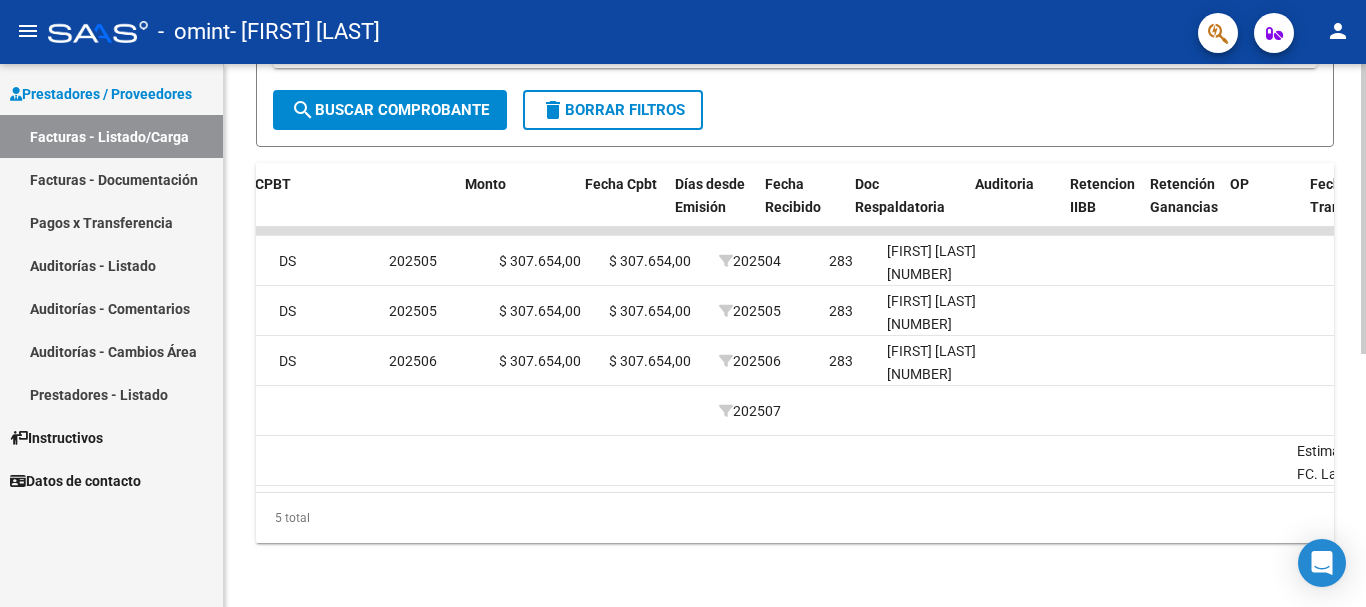 scroll, scrollTop: 0, scrollLeft: 0, axis: both 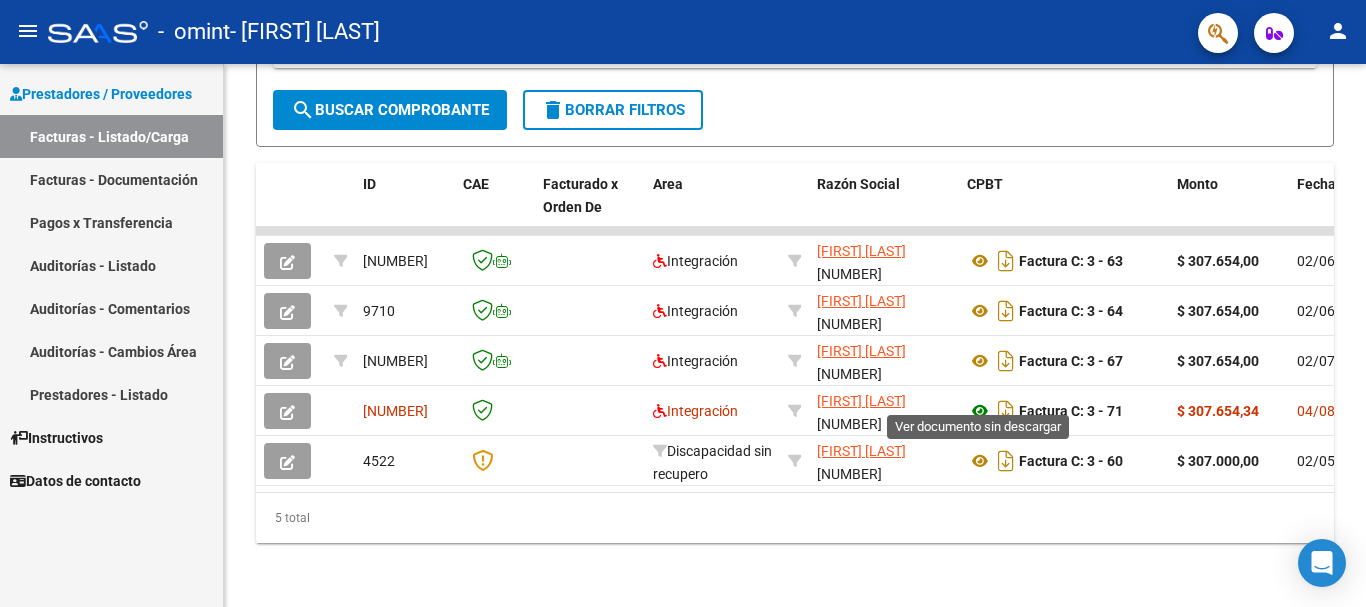 click 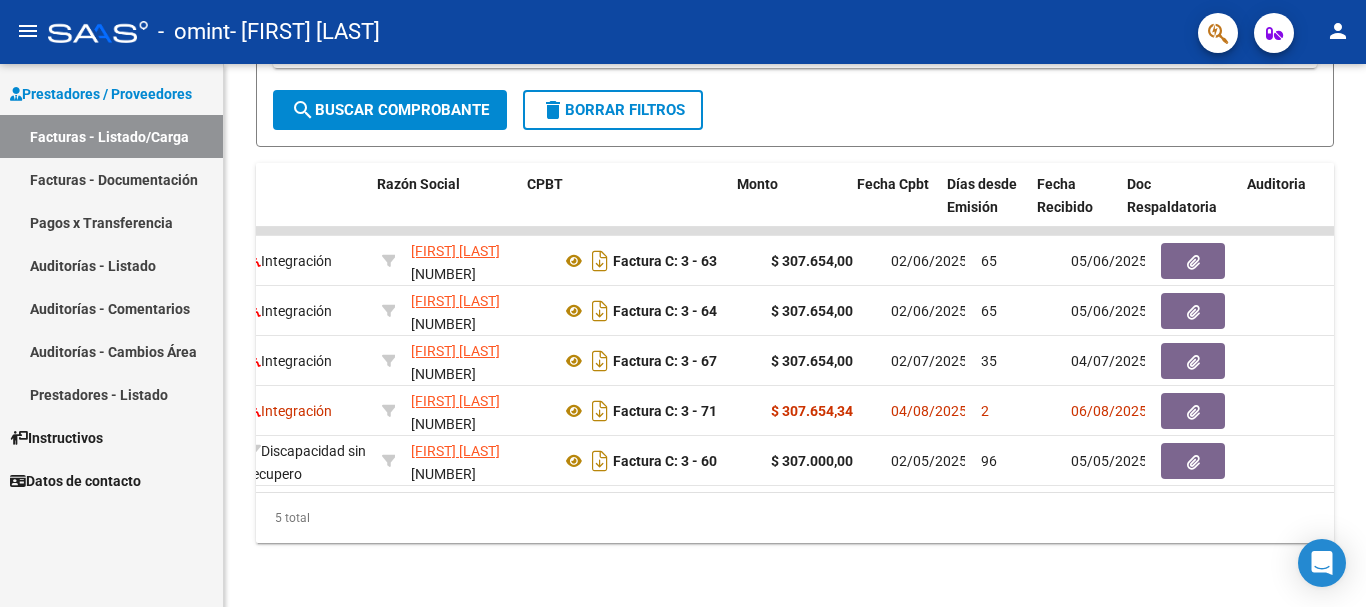 scroll, scrollTop: 0, scrollLeft: 440, axis: horizontal 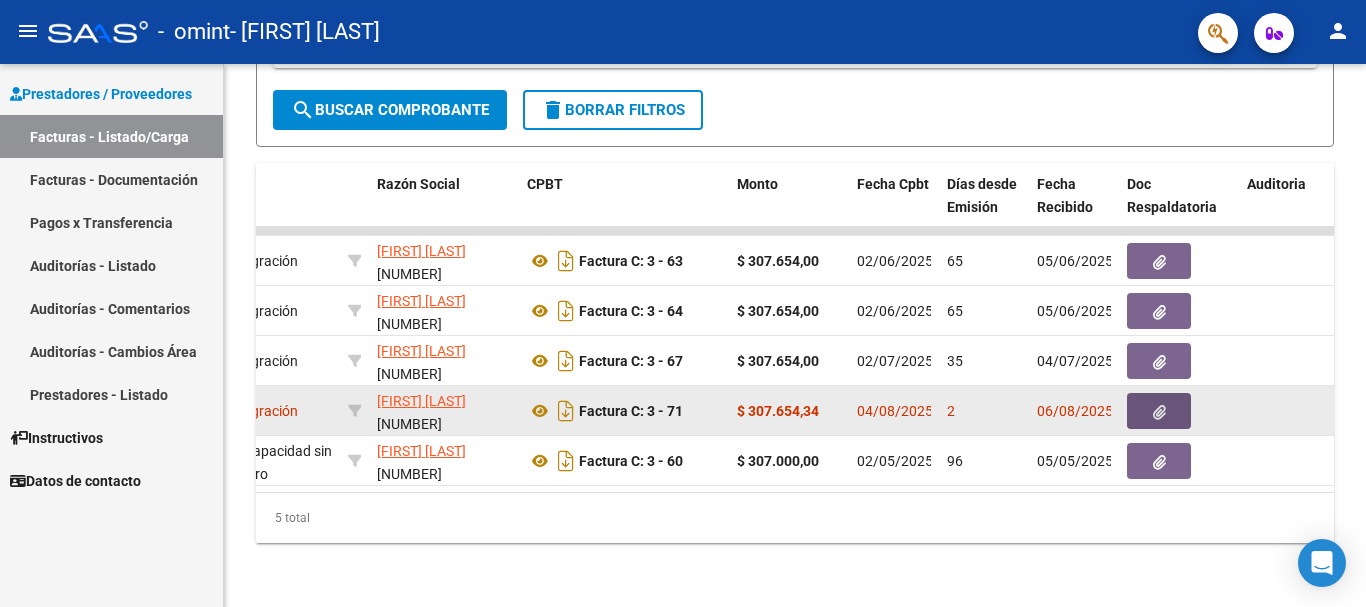 click 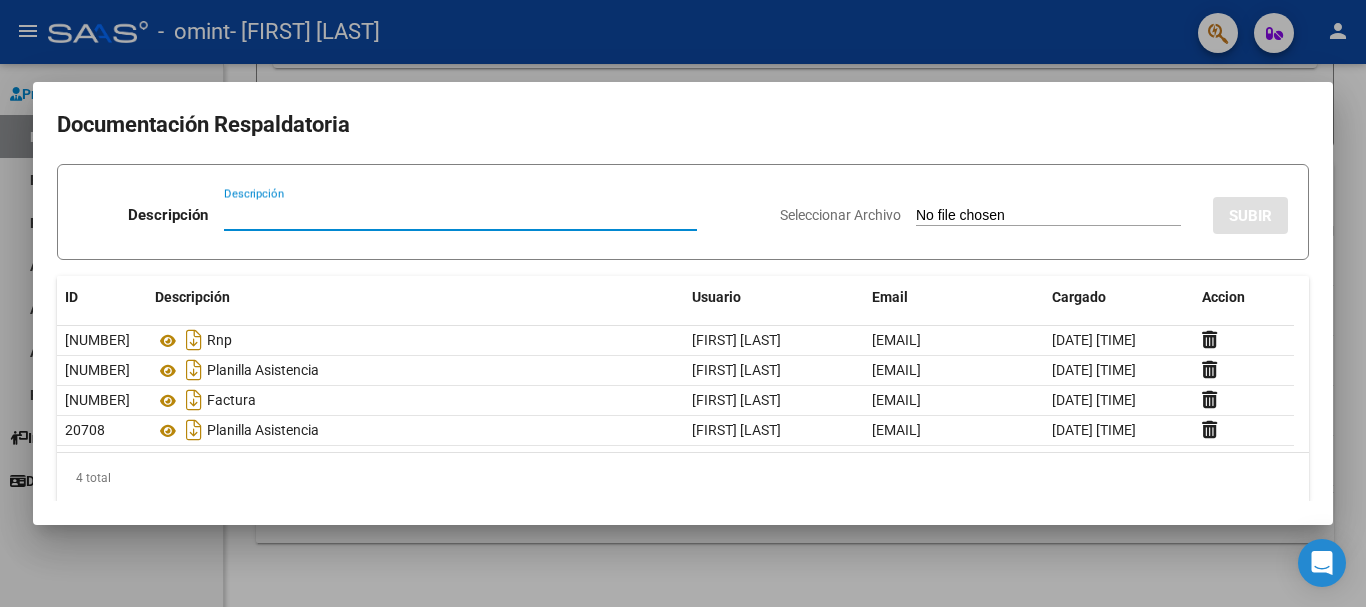 click at bounding box center (683, 303) 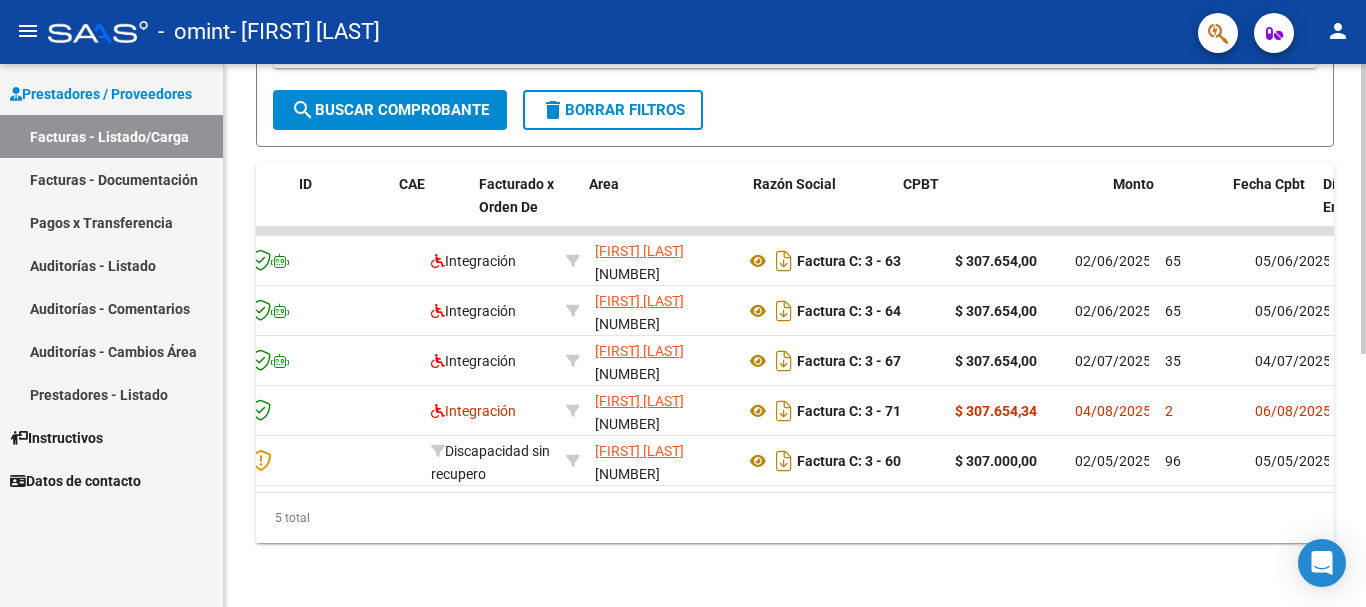 scroll, scrollTop: 0, scrollLeft: 0, axis: both 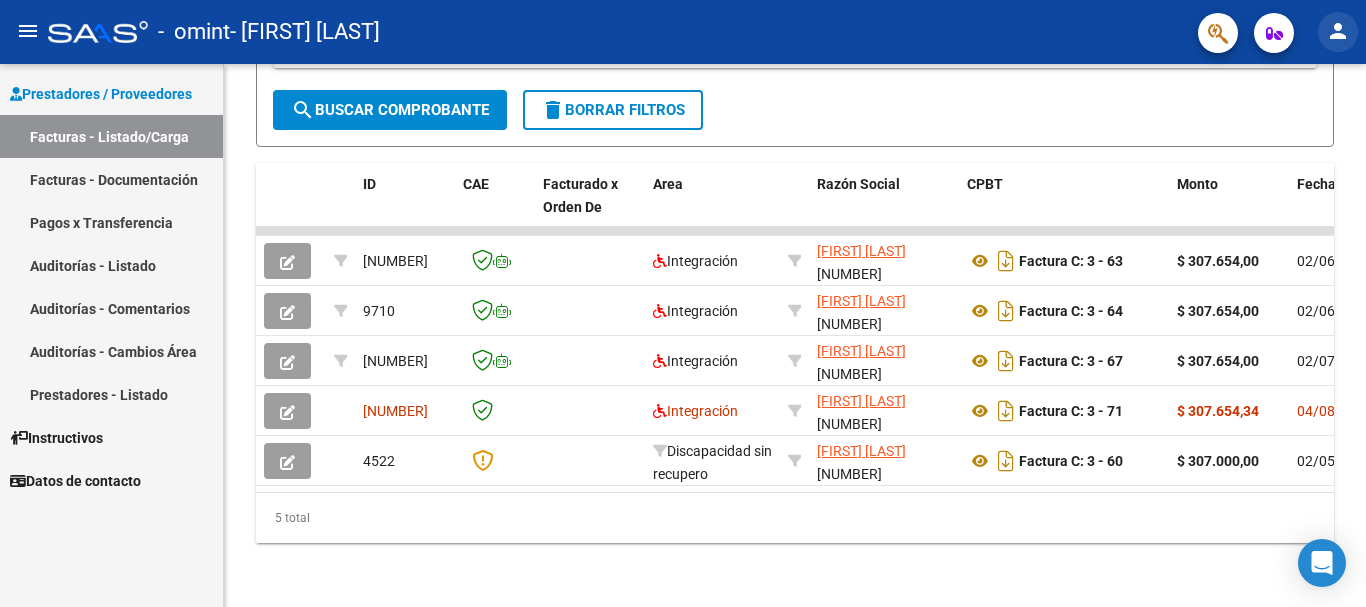 click on "person" 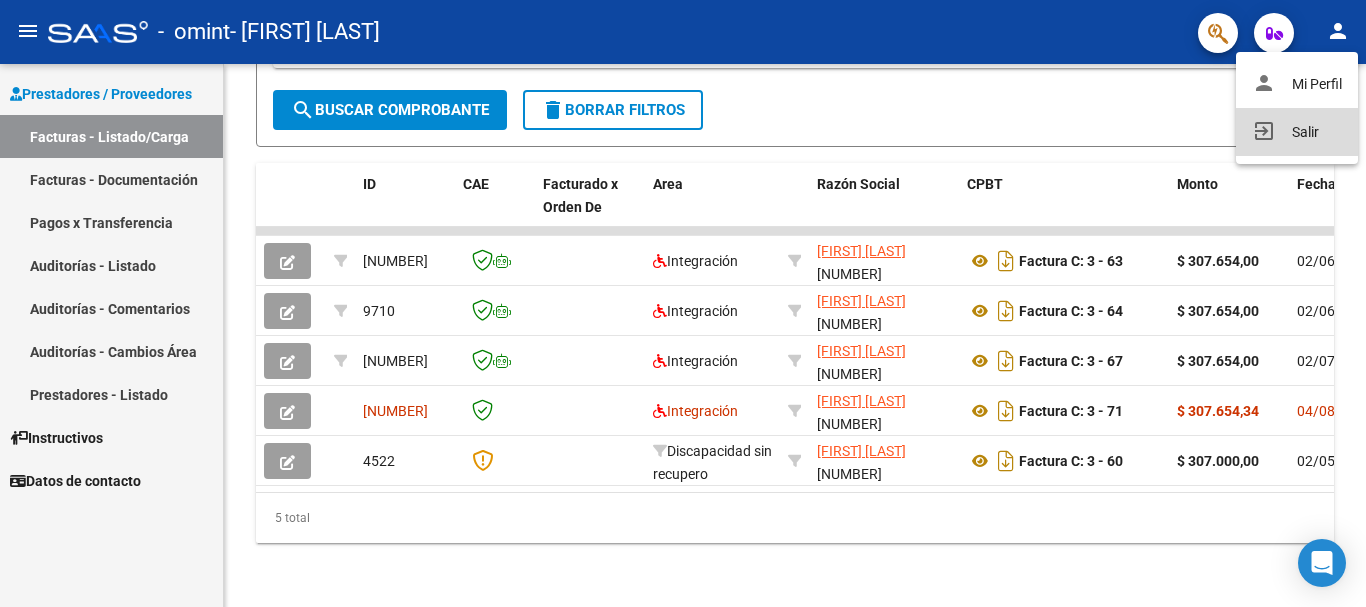 click on "exit_to_app  Salir" at bounding box center [1297, 132] 